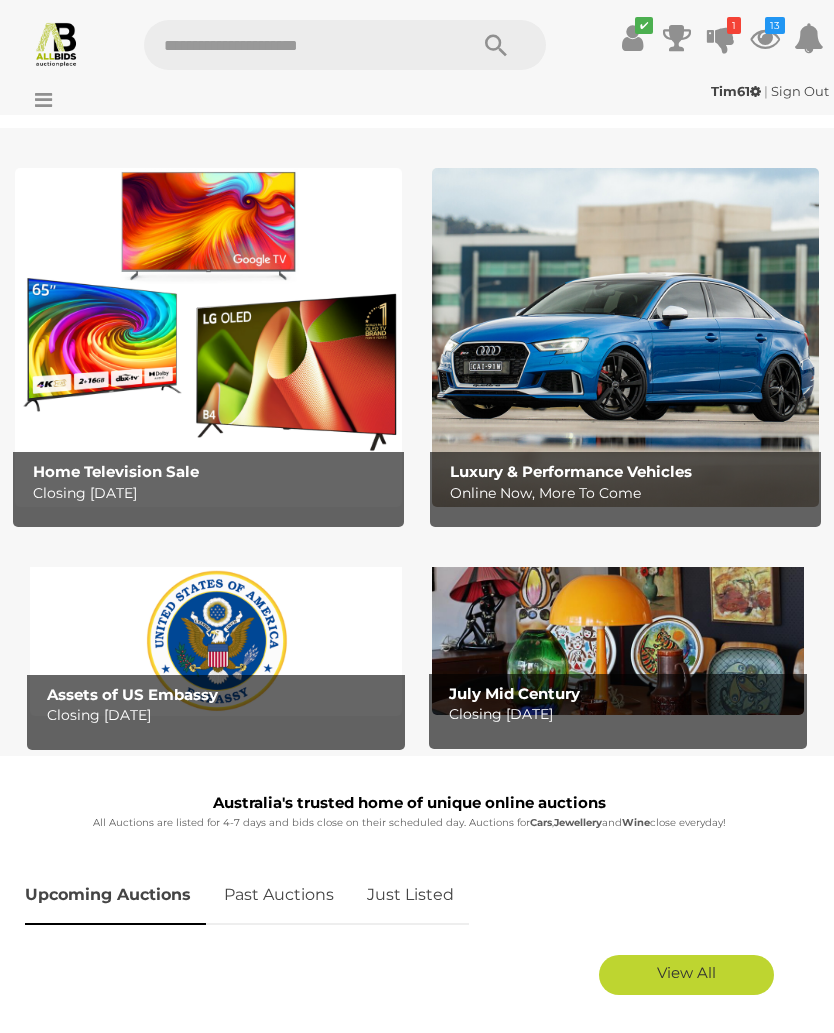 scroll, scrollTop: 0, scrollLeft: 0, axis: both 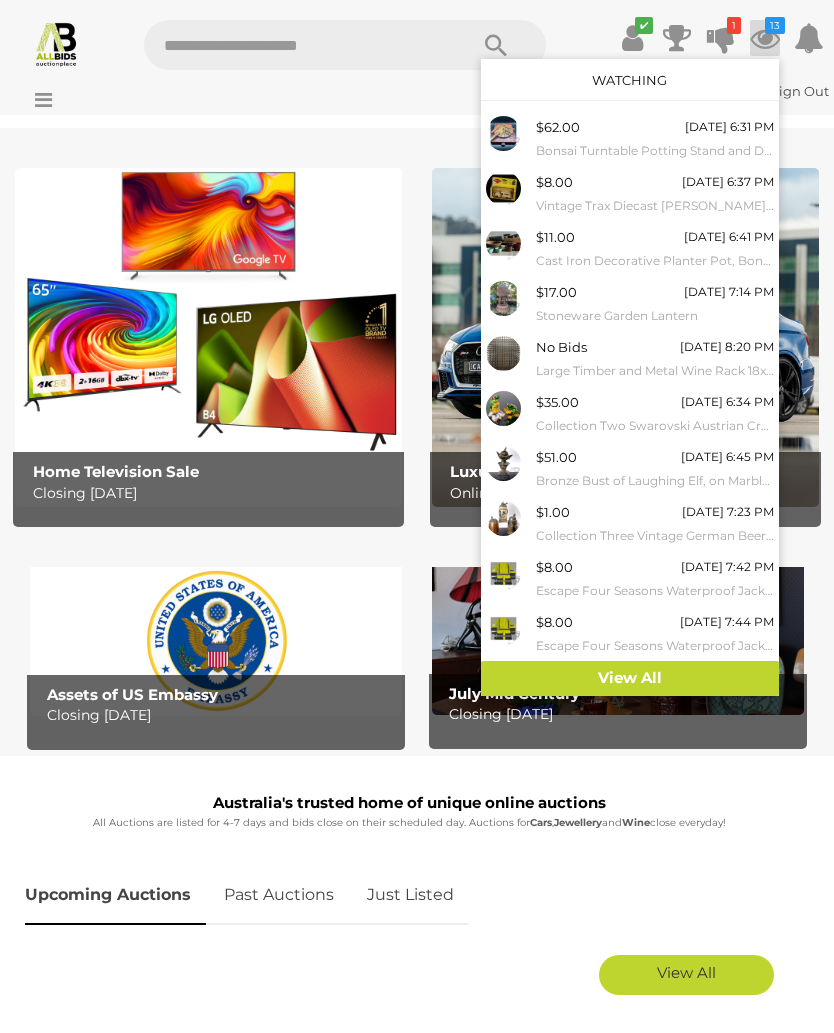 click on "View All" at bounding box center [630, 678] 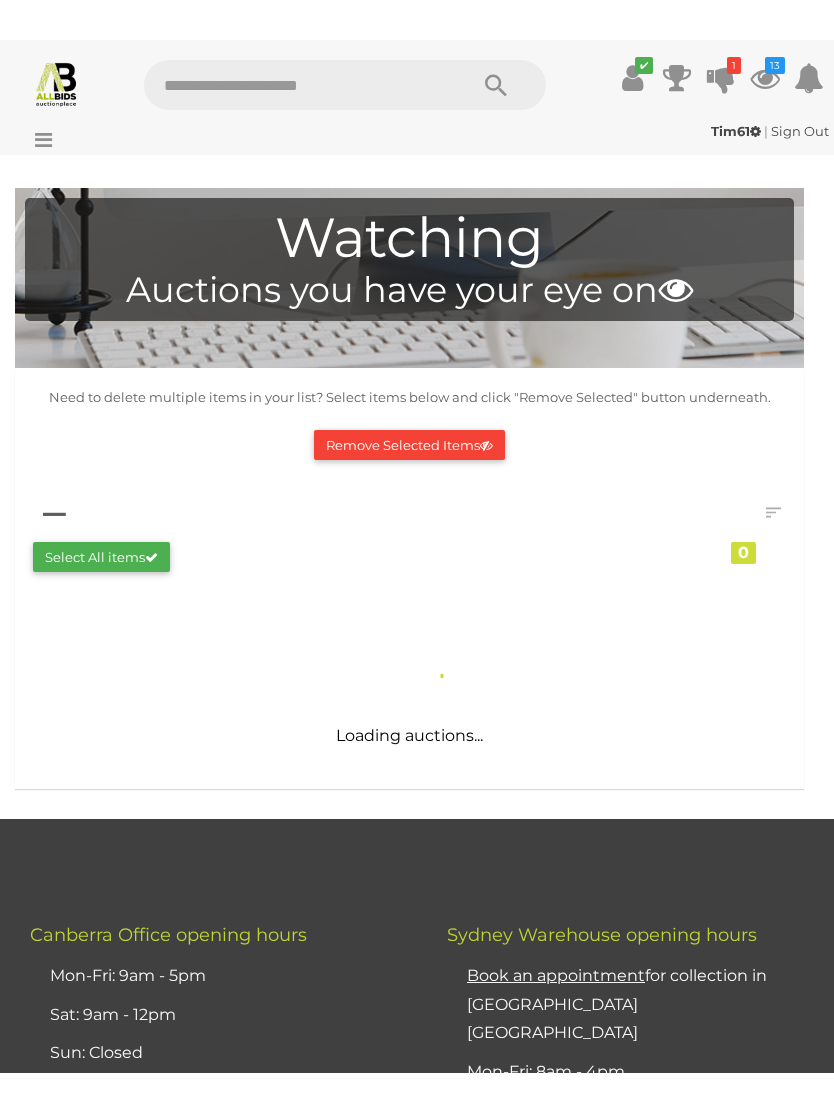 scroll, scrollTop: 0, scrollLeft: 0, axis: both 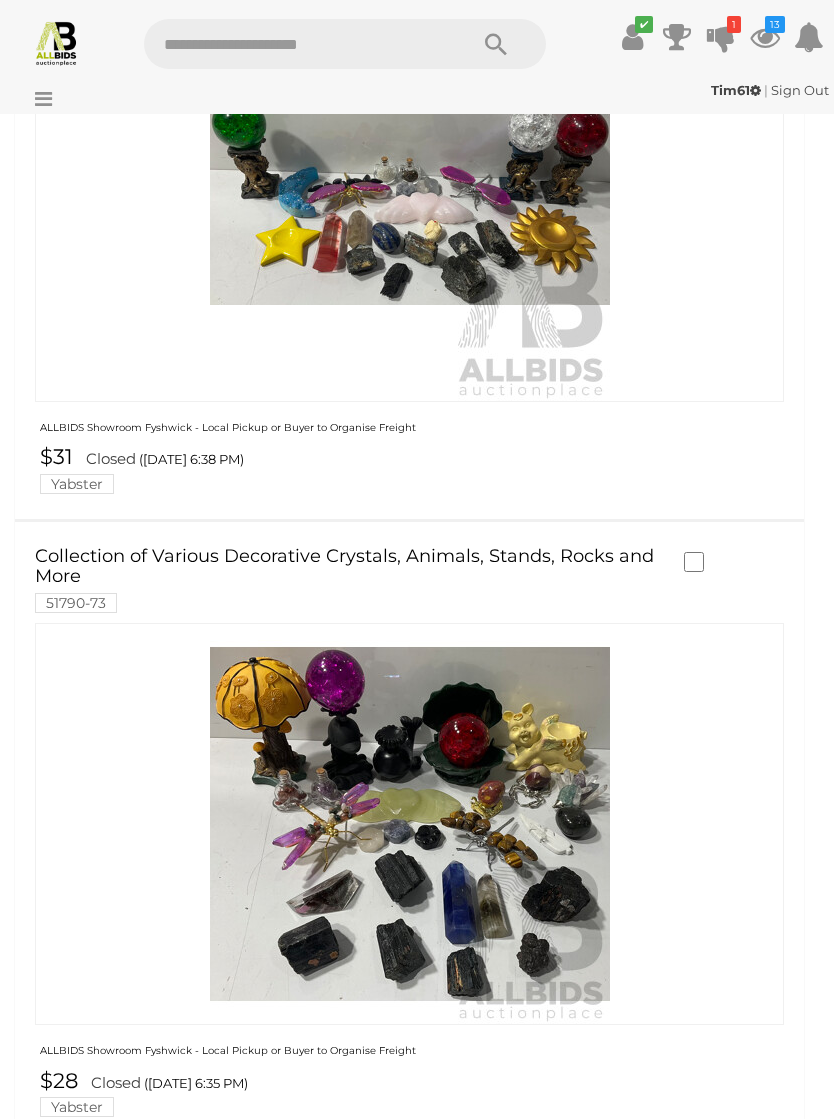 click at bounding box center [699, -1541] 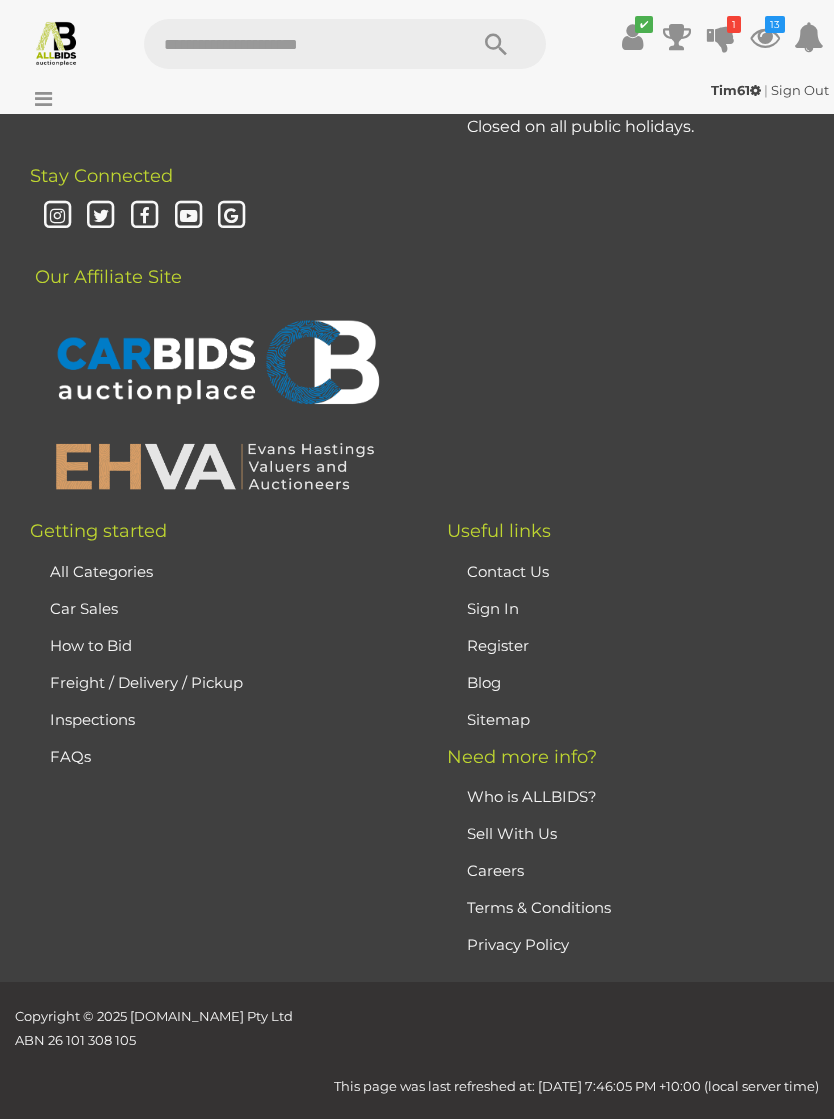 scroll, scrollTop: 11809, scrollLeft: 0, axis: vertical 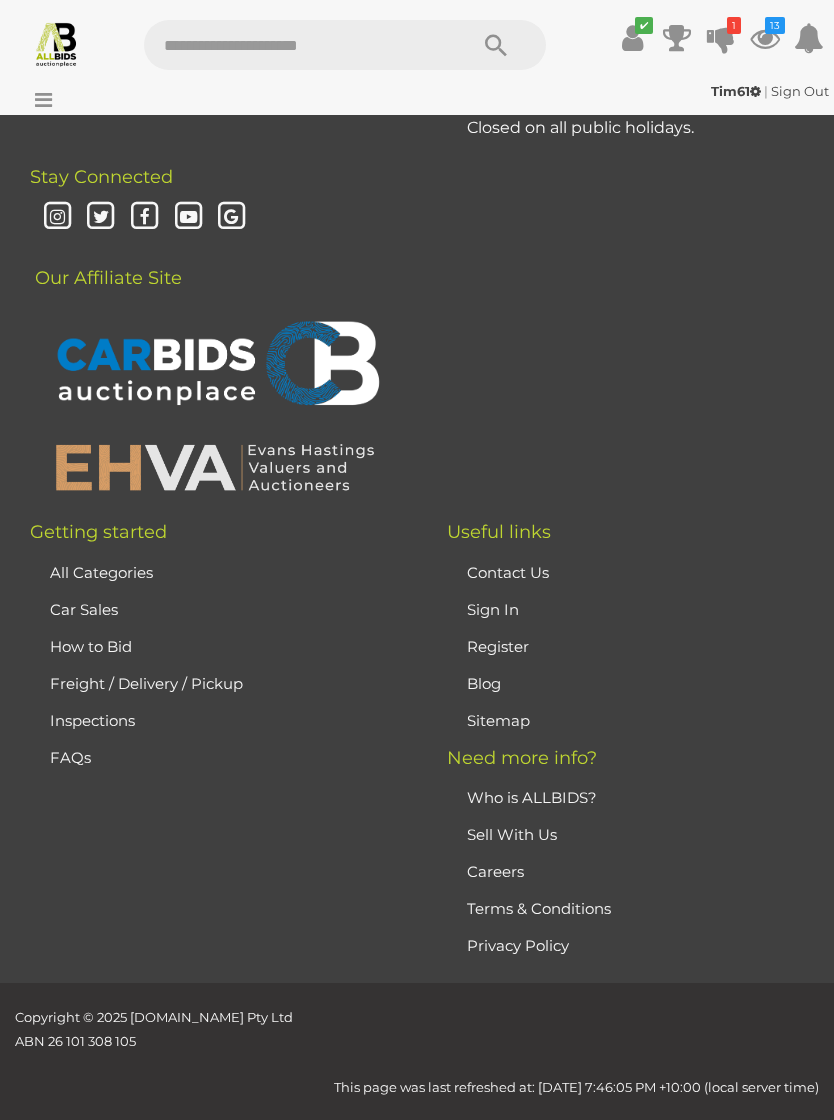 click at bounding box center [699, -2877] 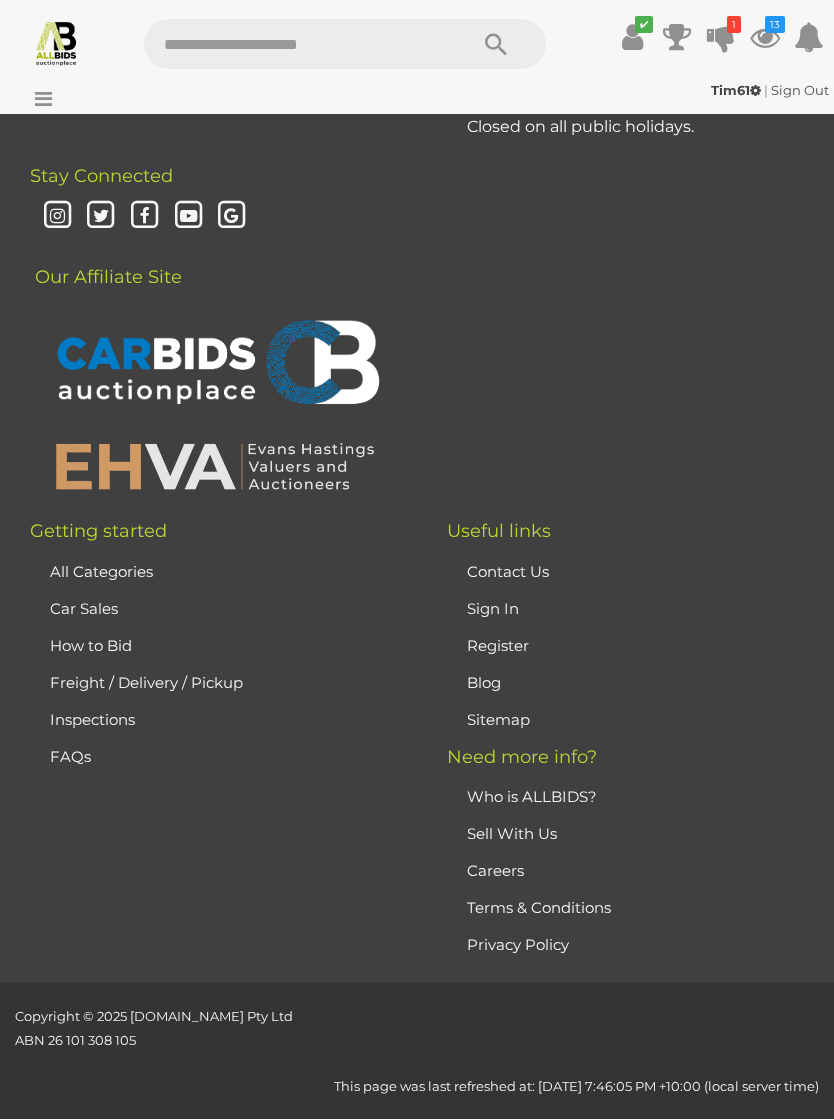 scroll, scrollTop: 14230, scrollLeft: 0, axis: vertical 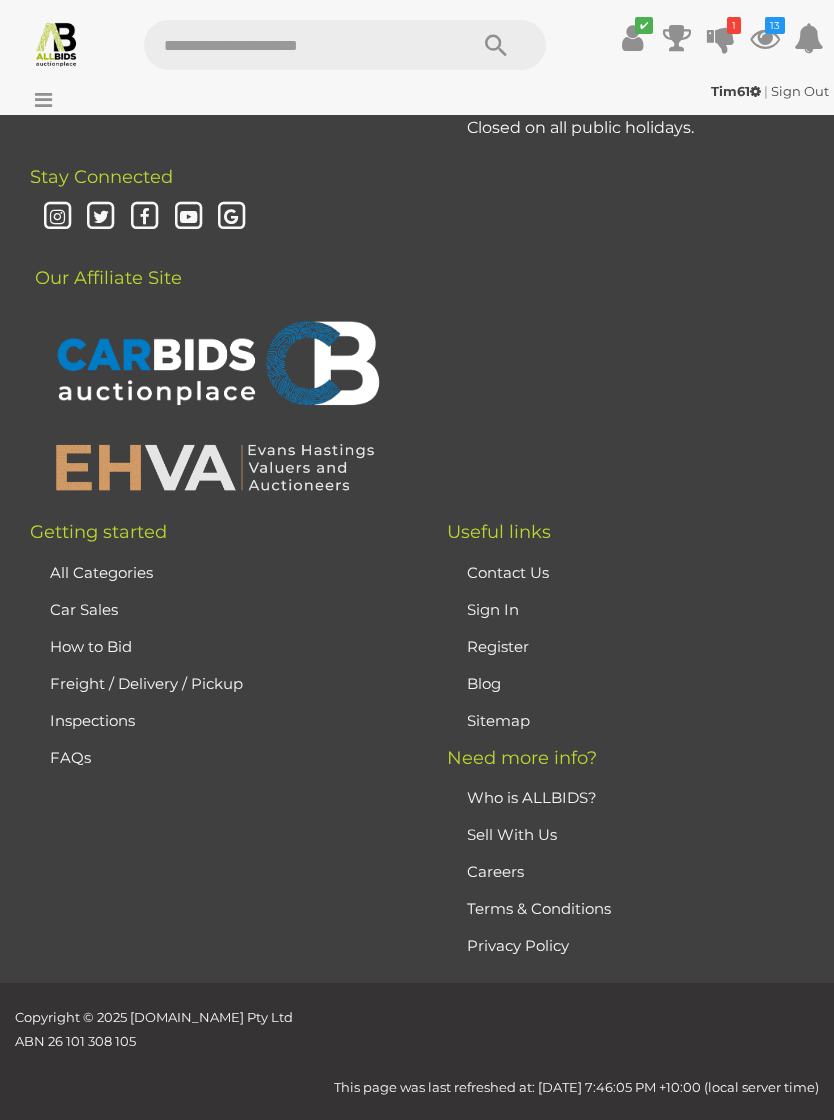 click on "Remove Selected Items" at bounding box center (409, -308) 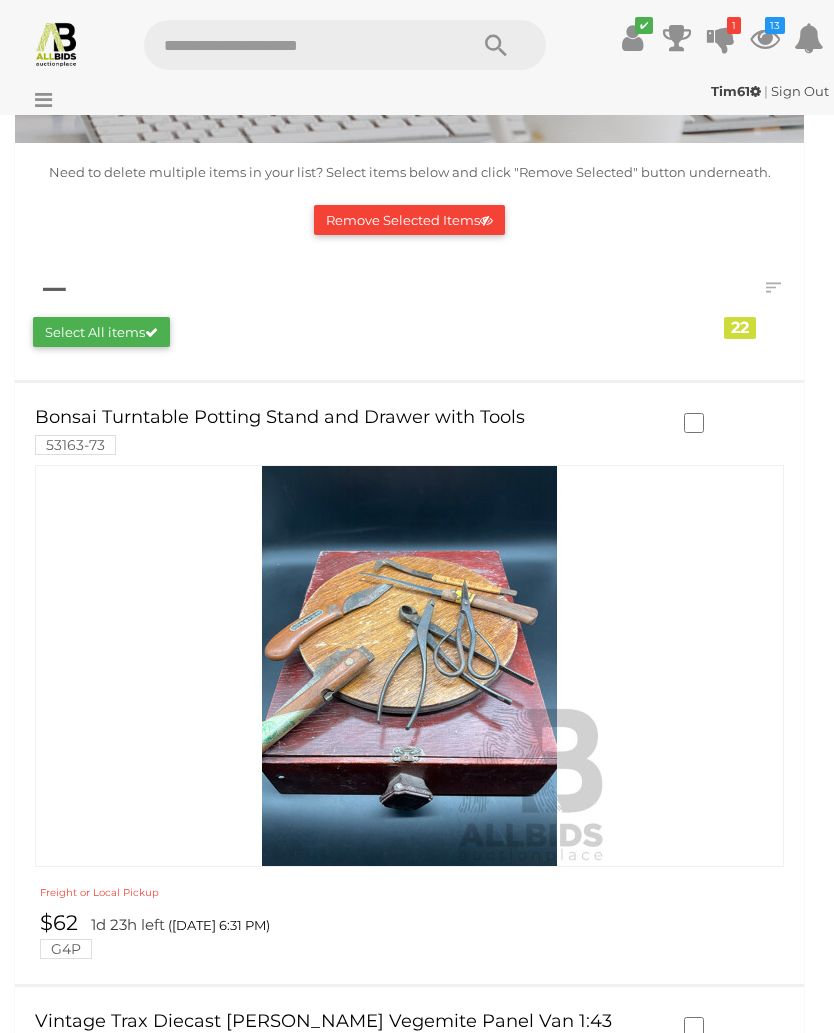 scroll, scrollTop: 0, scrollLeft: 0, axis: both 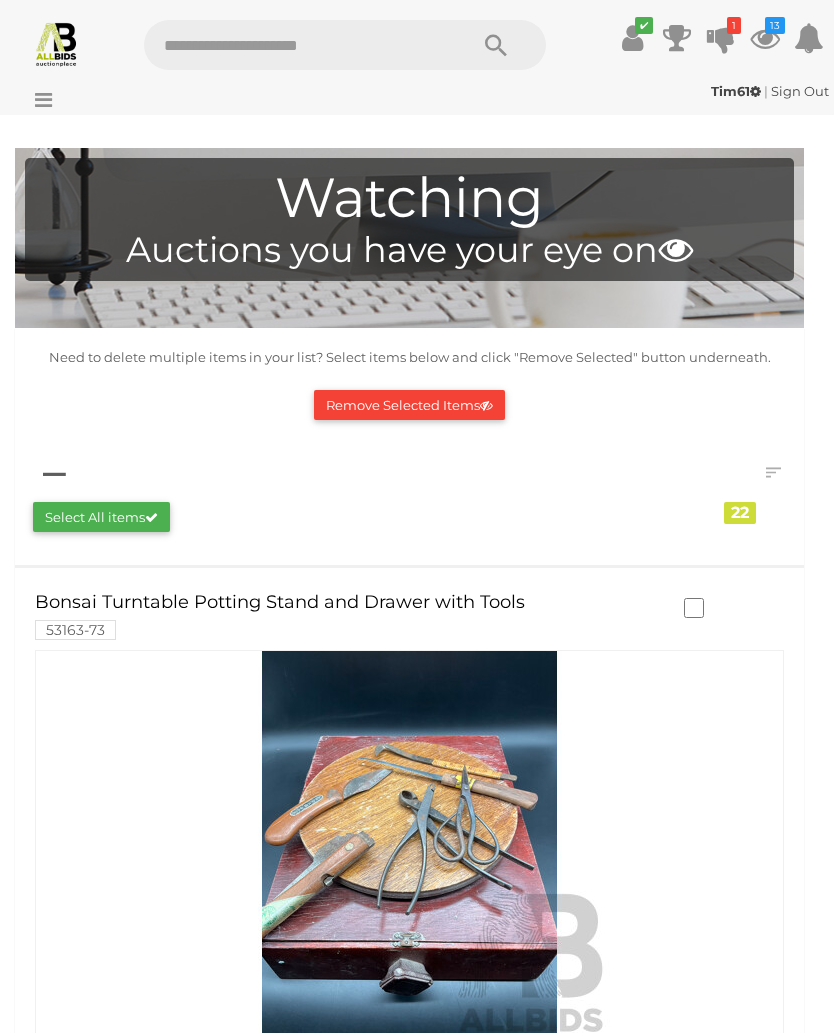click on "Remove Selected Items" at bounding box center [409, 405] 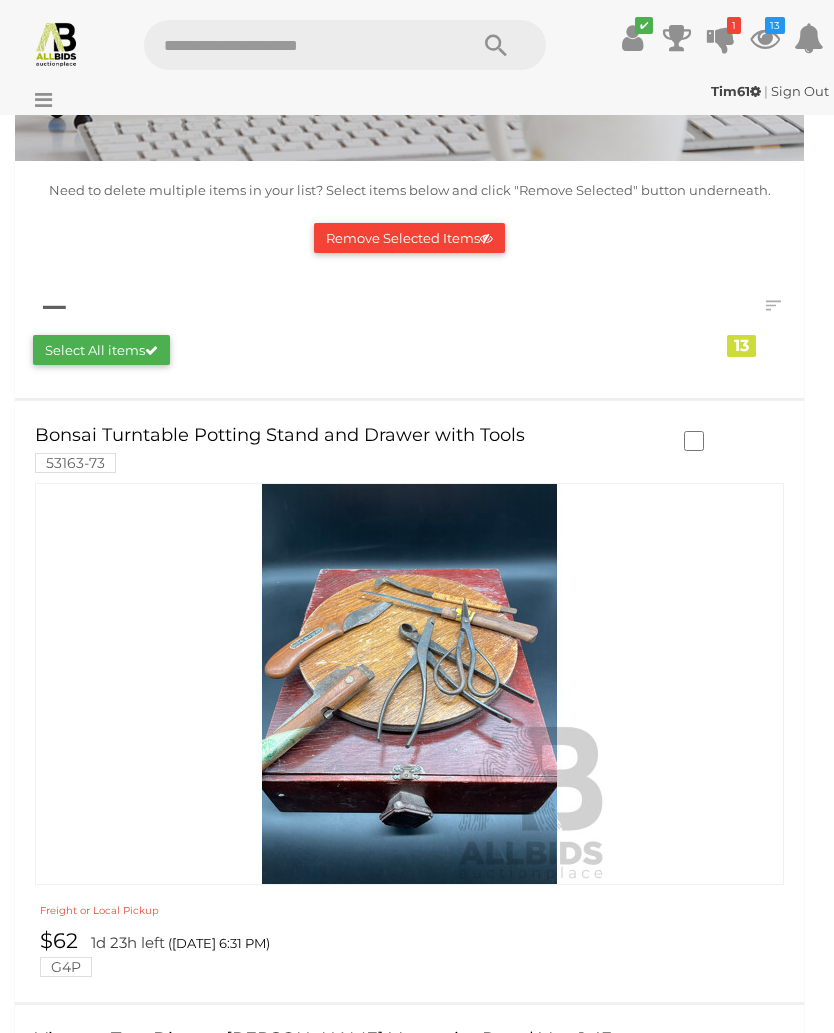scroll, scrollTop: 0, scrollLeft: 0, axis: both 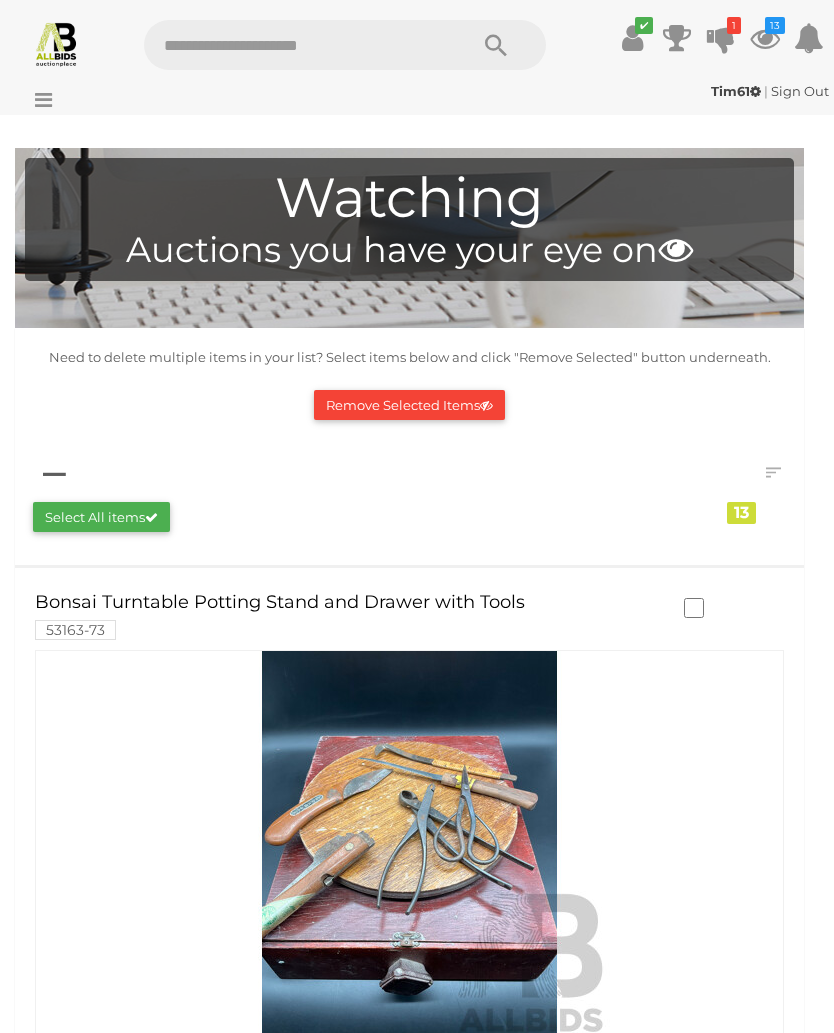 click at bounding box center (38, 100) 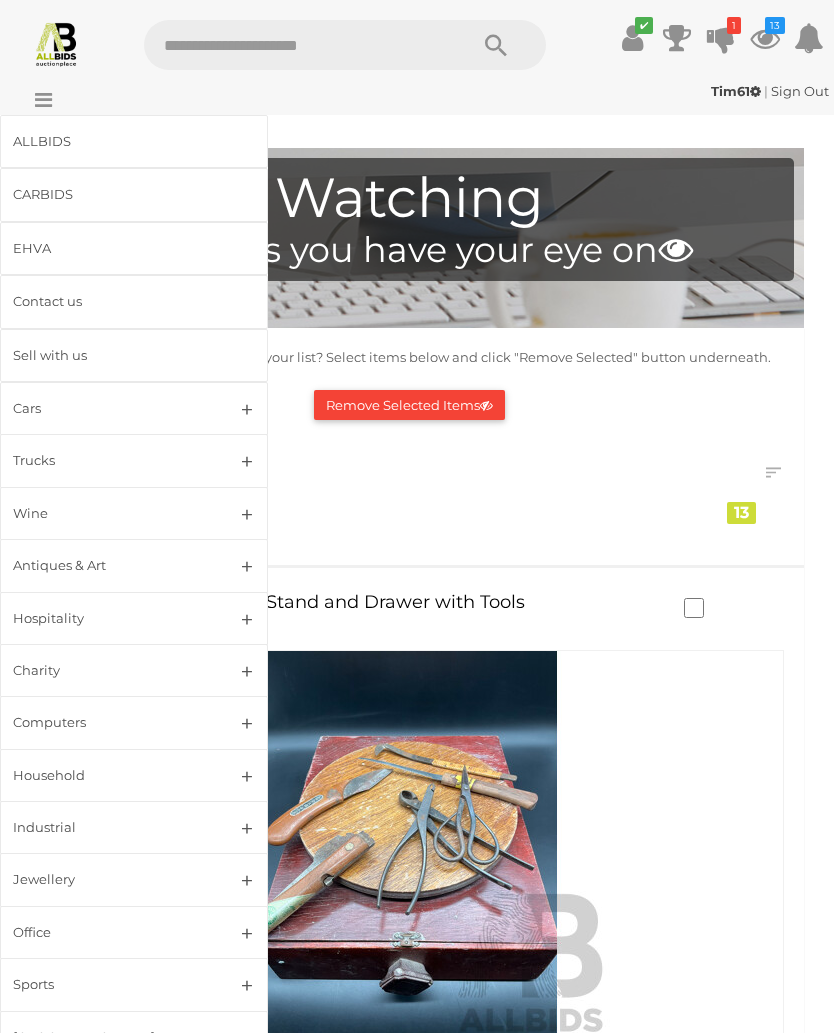 click on "Antiques & Art" at bounding box center [134, 565] 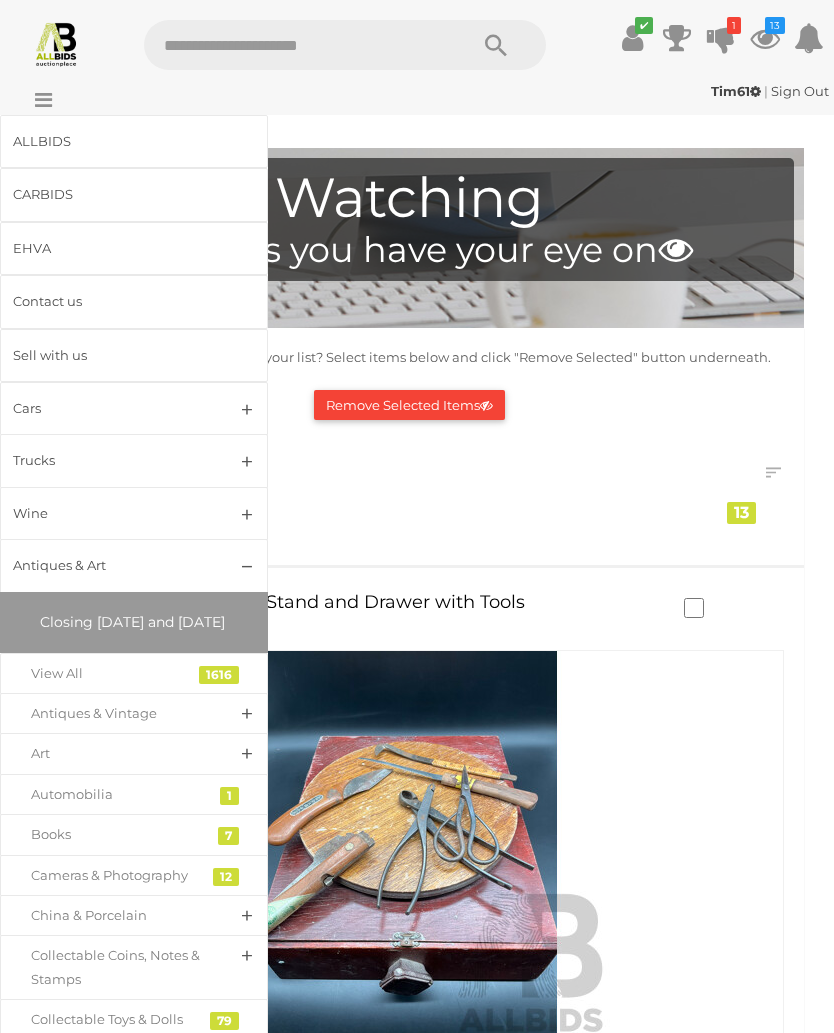 click on "Antiques & Vintage" at bounding box center [134, 713] 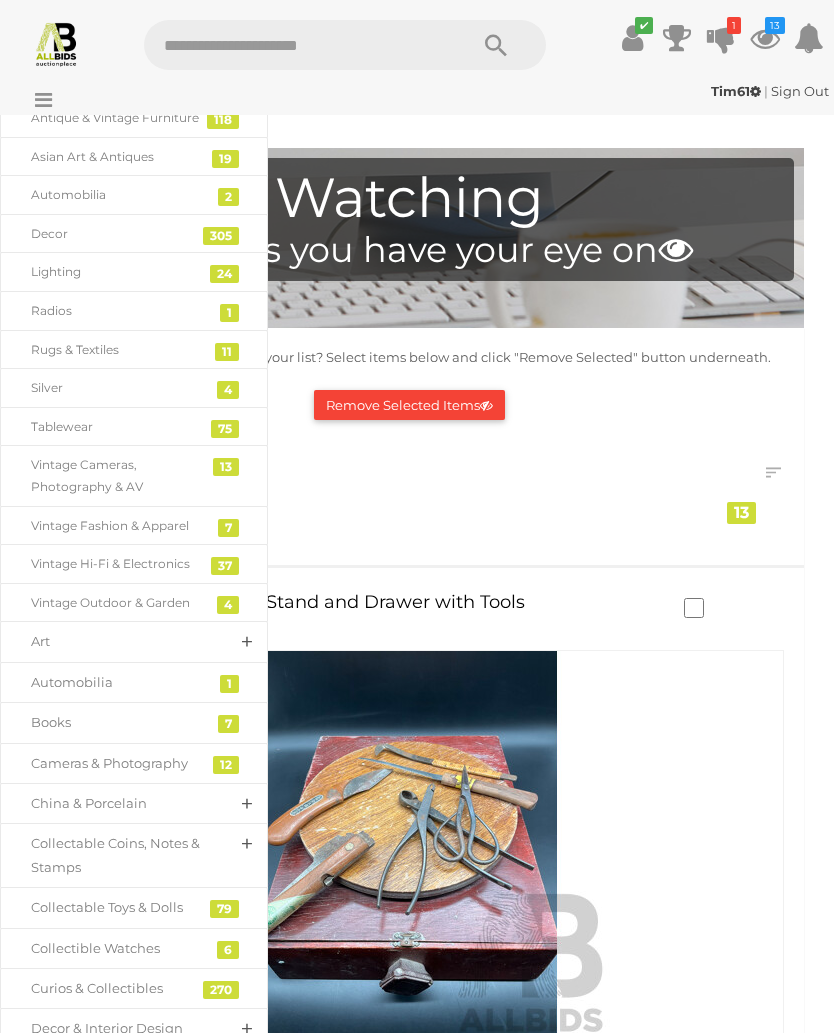 scroll, scrollTop: 675, scrollLeft: 0, axis: vertical 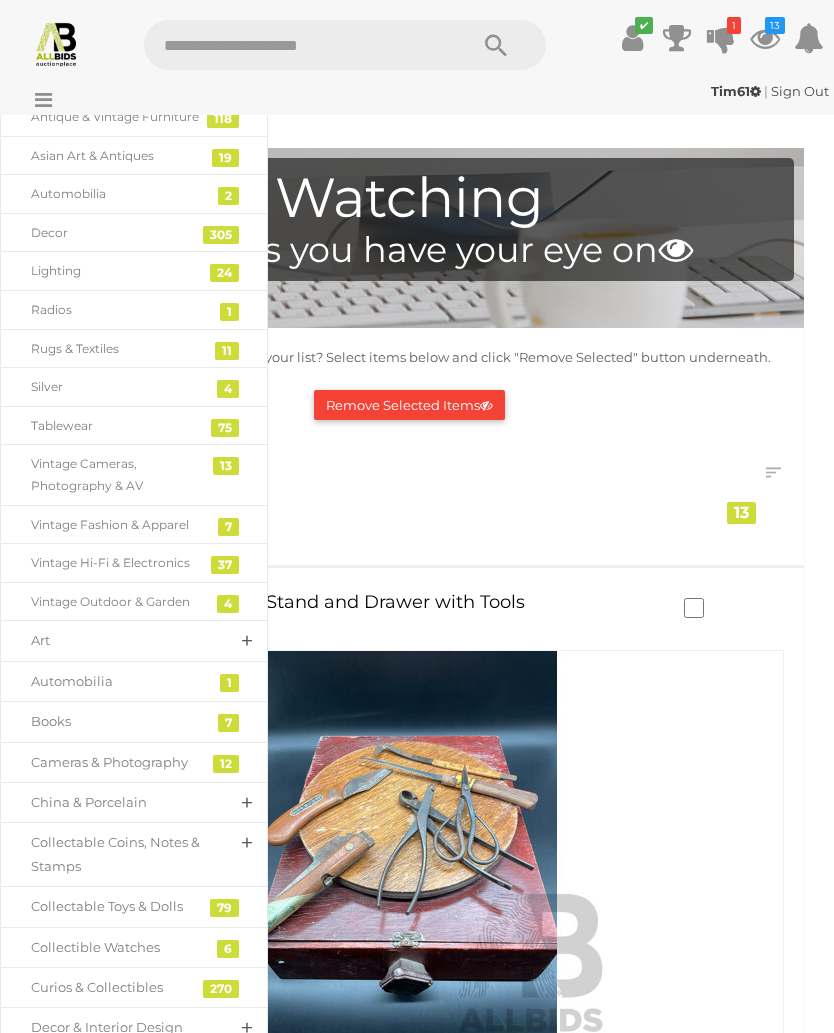 click on "Vintage Outdoor & Garden" at bounding box center (119, 602) 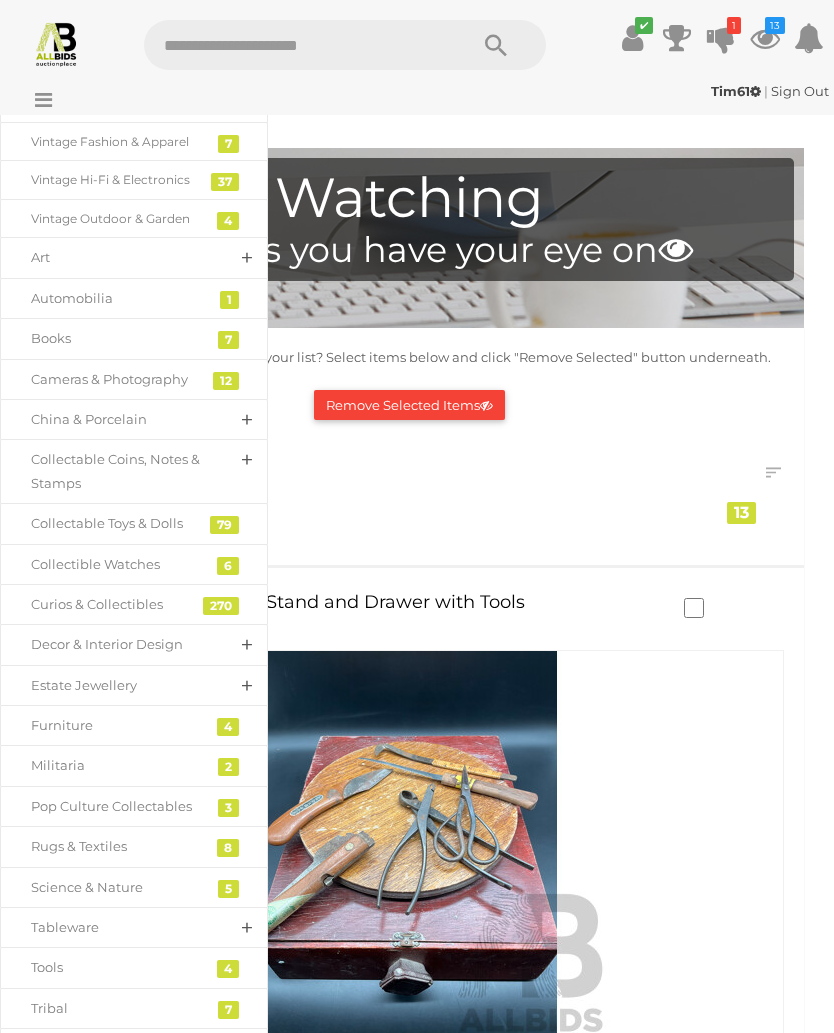 scroll, scrollTop: 1059, scrollLeft: 0, axis: vertical 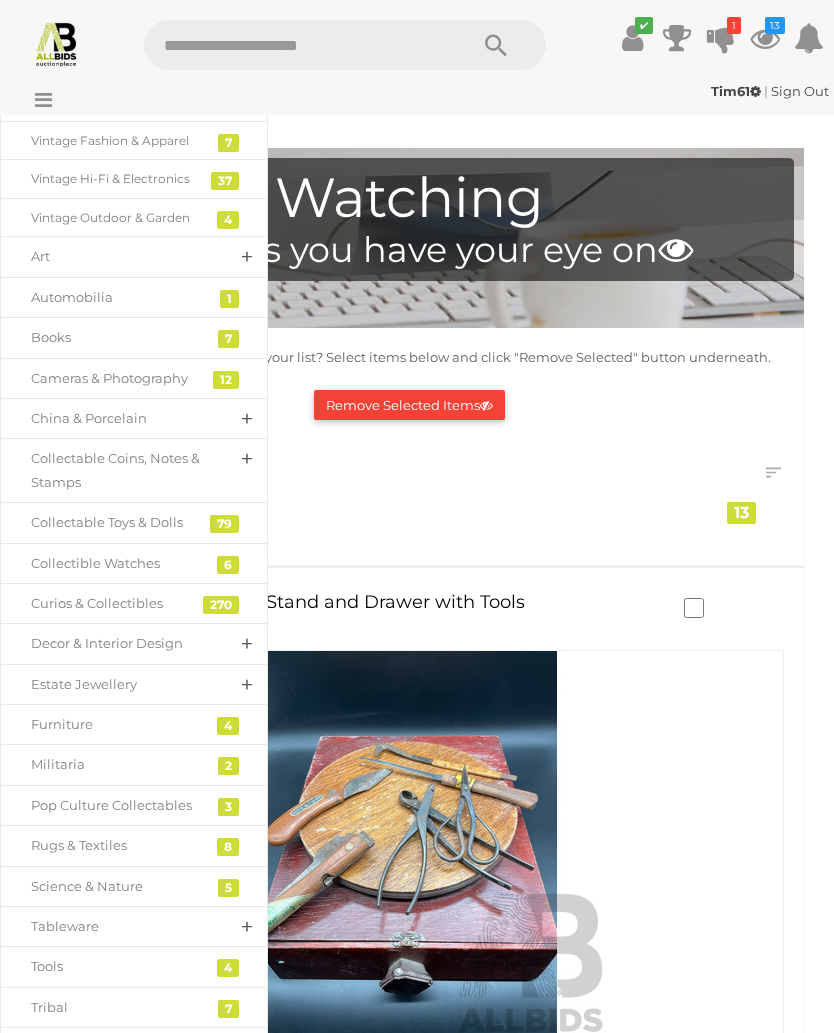 click on "Curios & Collectibles" at bounding box center [119, 603] 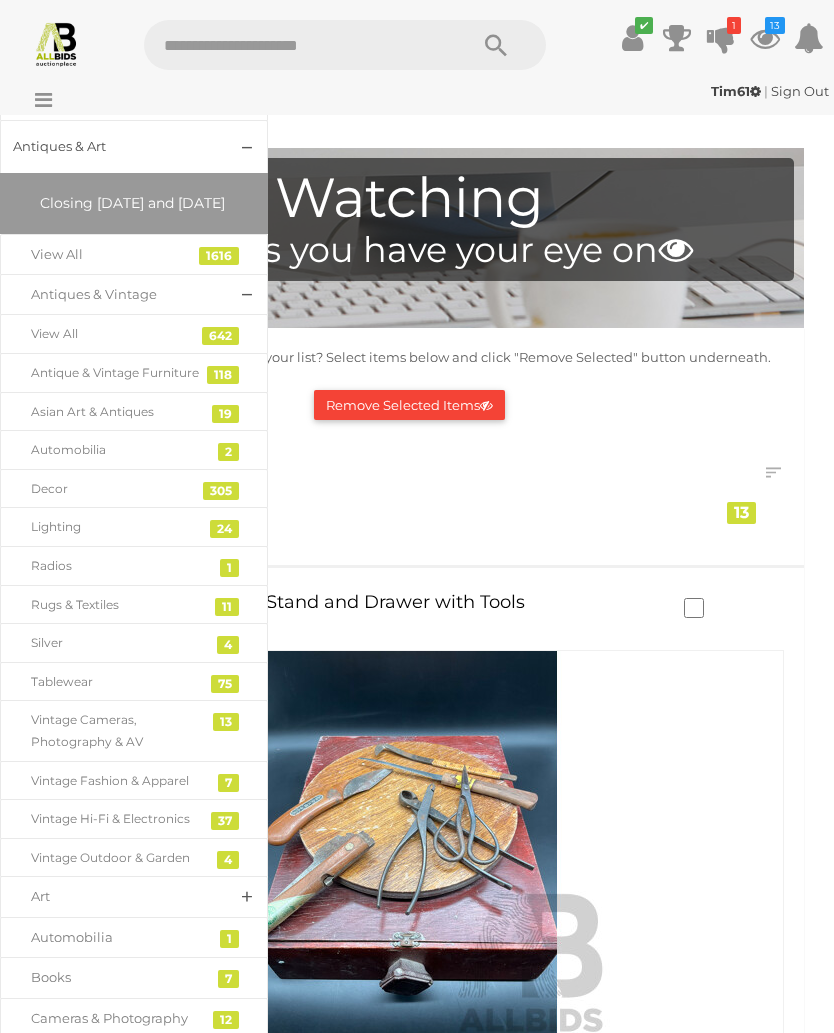 scroll, scrollTop: 418, scrollLeft: 0, axis: vertical 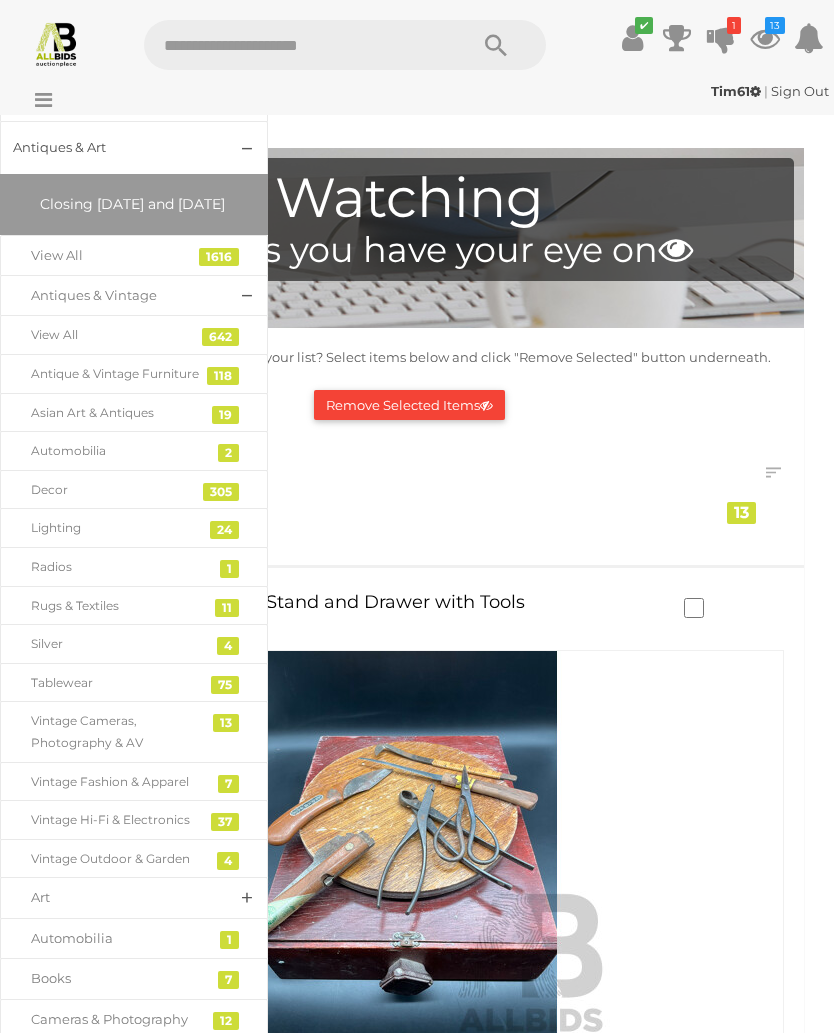 click on "Antique & Vintage Furniture" at bounding box center (134, 374) 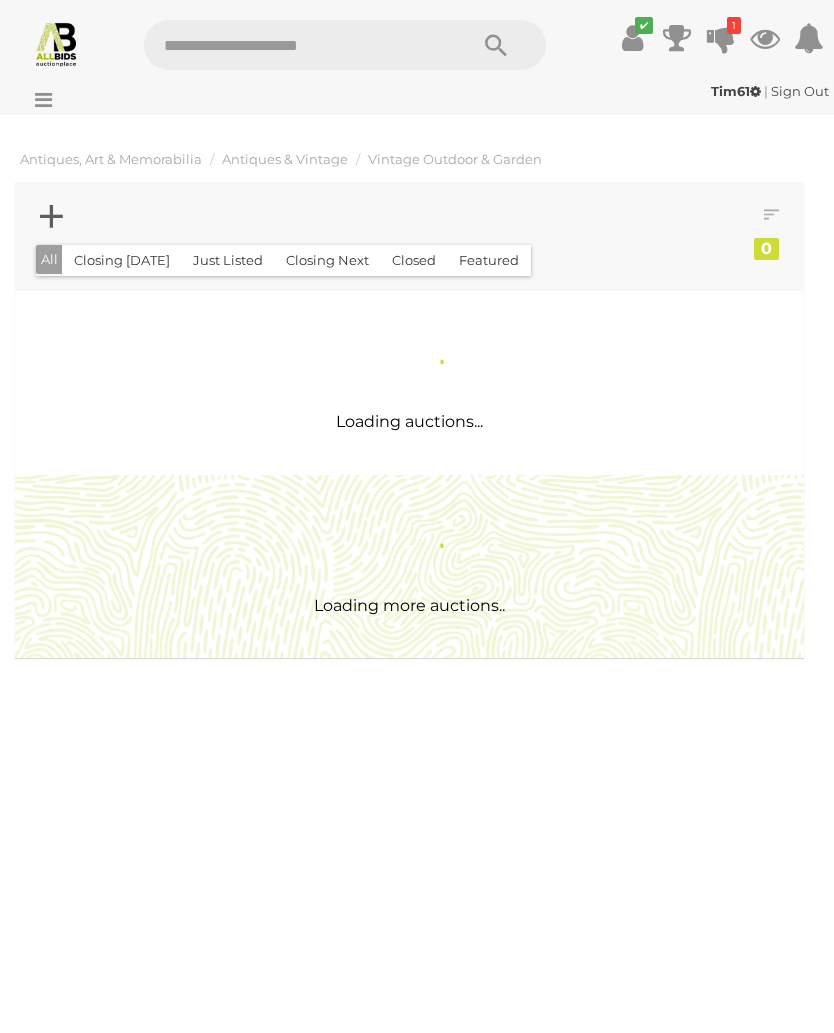 scroll, scrollTop: 0, scrollLeft: 0, axis: both 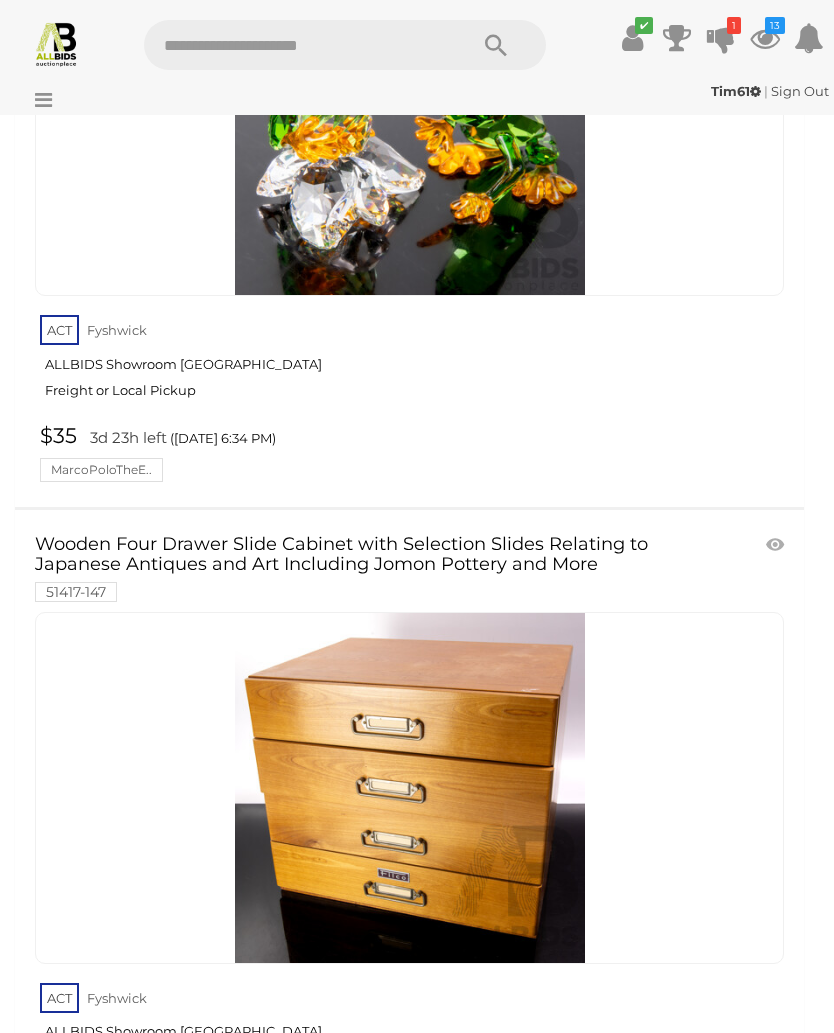click at bounding box center [410, 788] 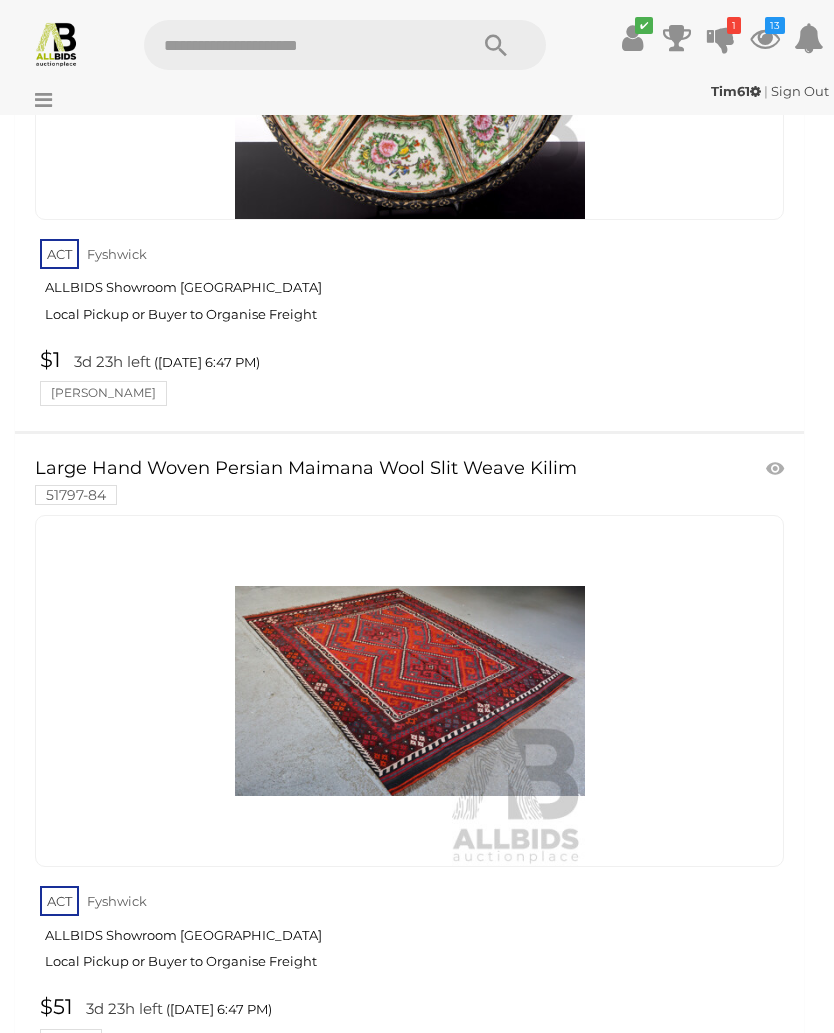 scroll, scrollTop: 32533, scrollLeft: 0, axis: vertical 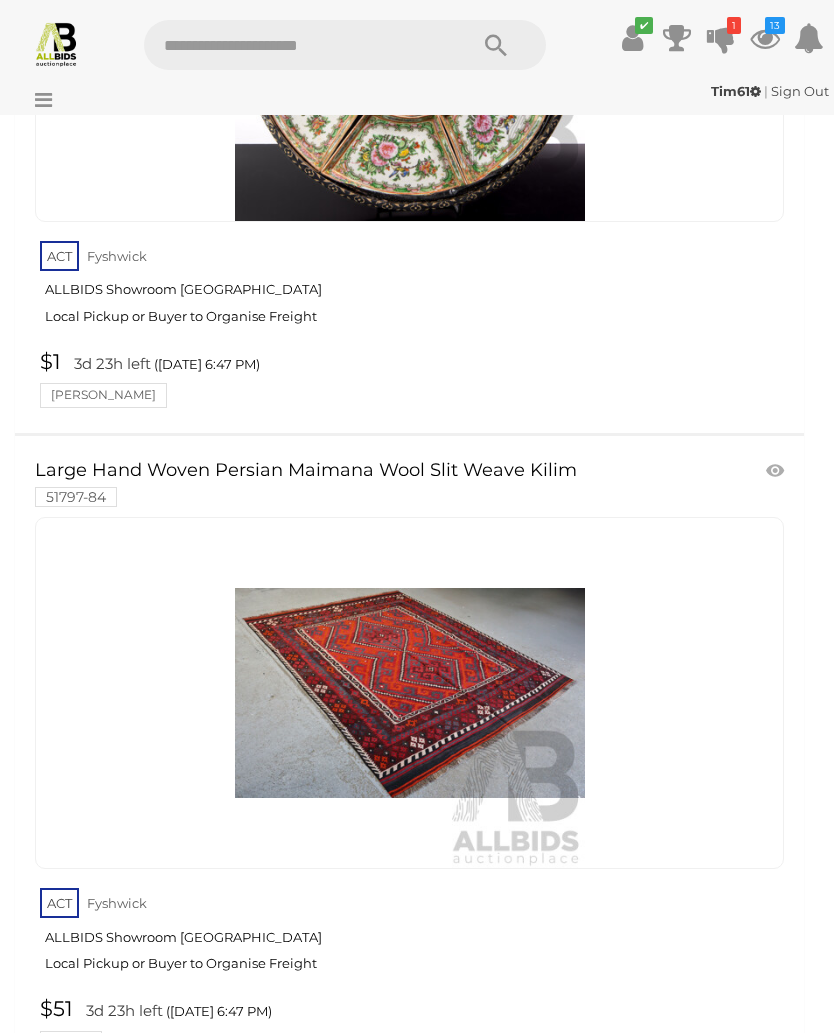 click on "2" at bounding box center (148, 1130) 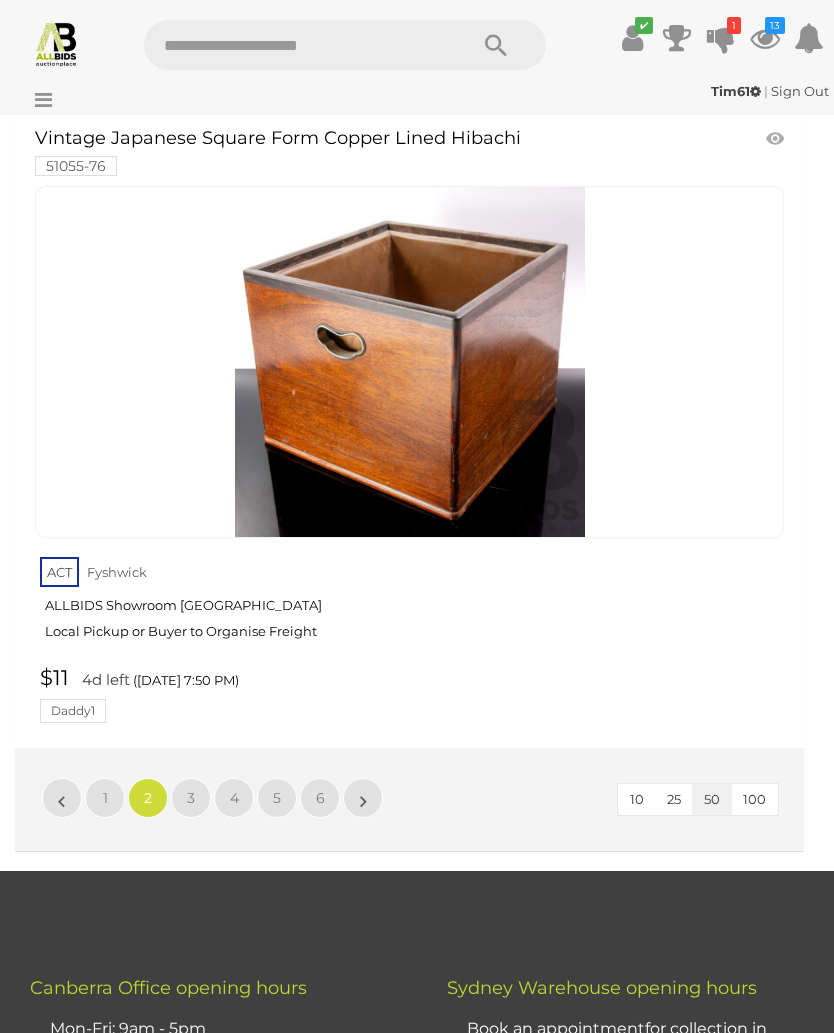 scroll, scrollTop: 32561, scrollLeft: 0, axis: vertical 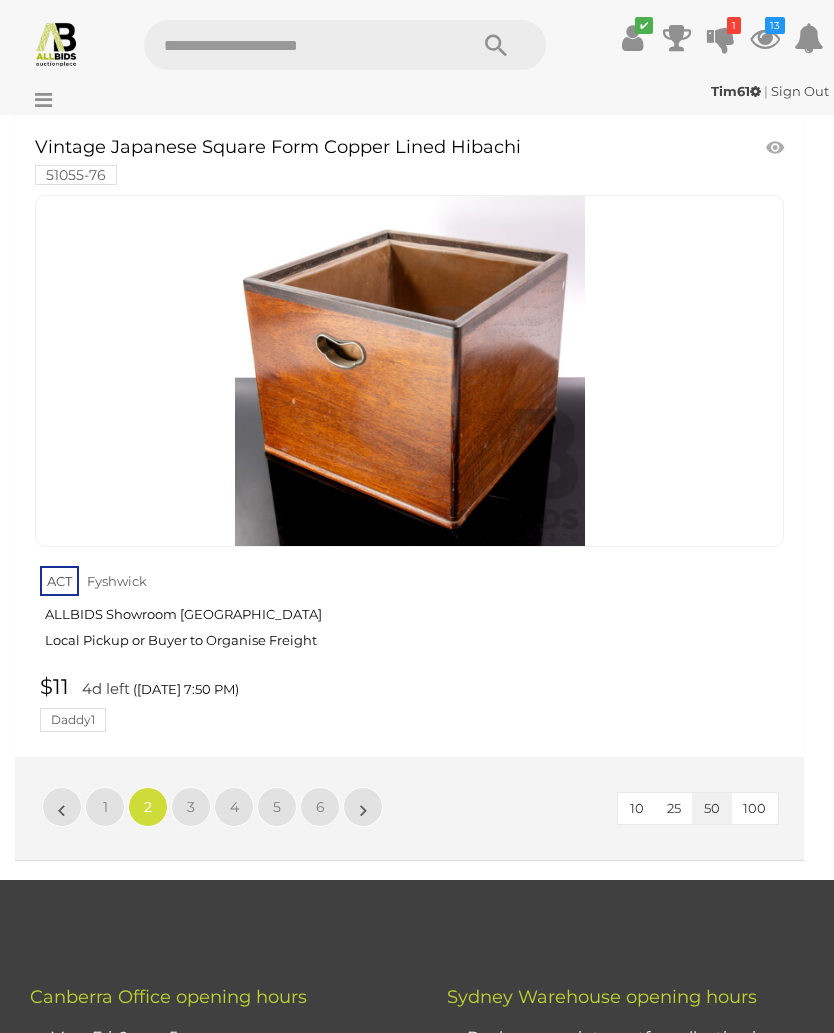 click on "3" at bounding box center [191, 807] 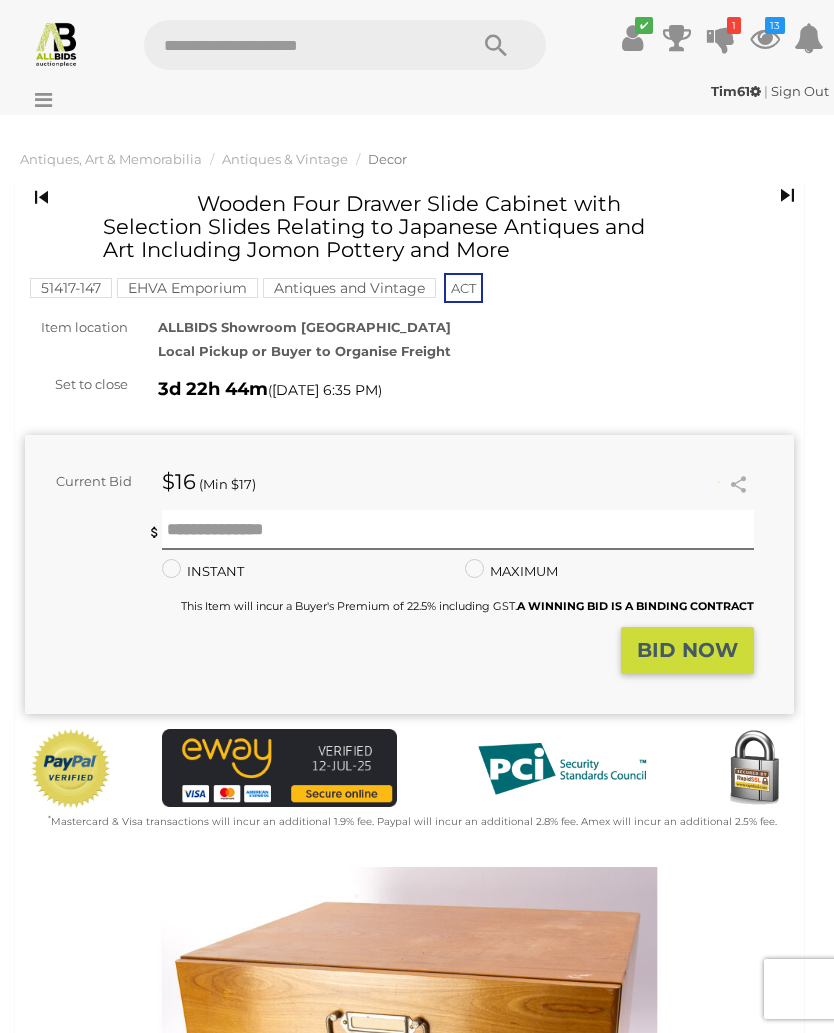 scroll, scrollTop: 0, scrollLeft: 0, axis: both 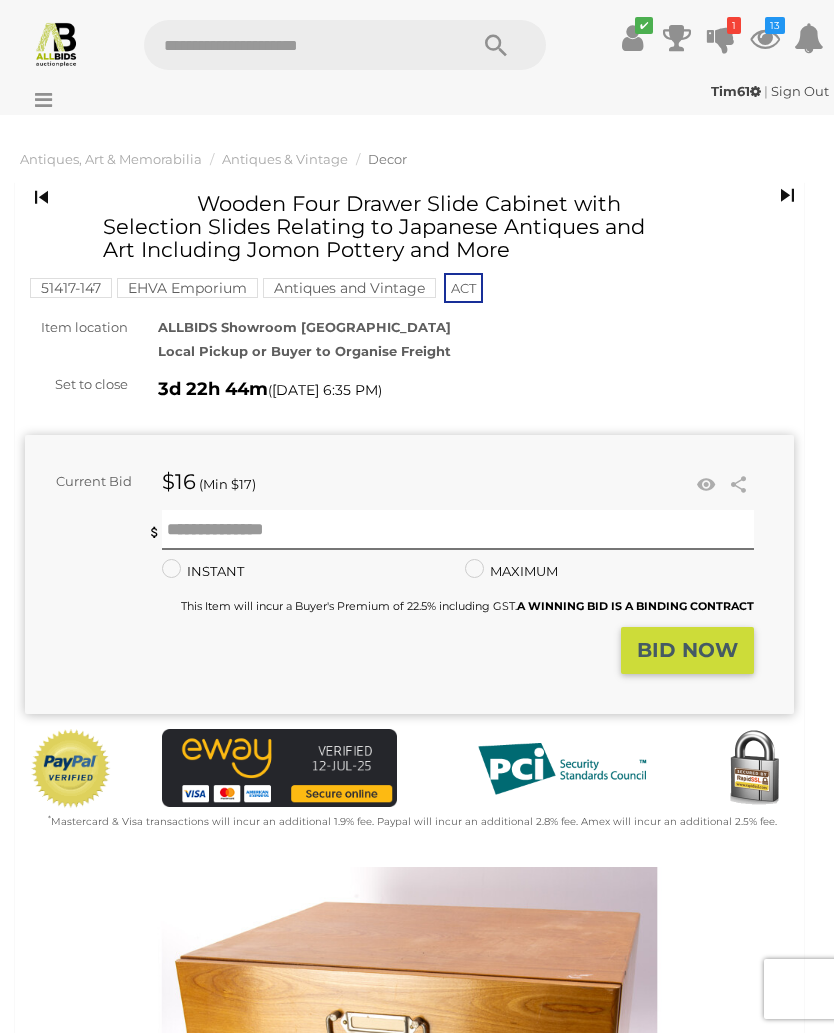 click at bounding box center (409, 1115) 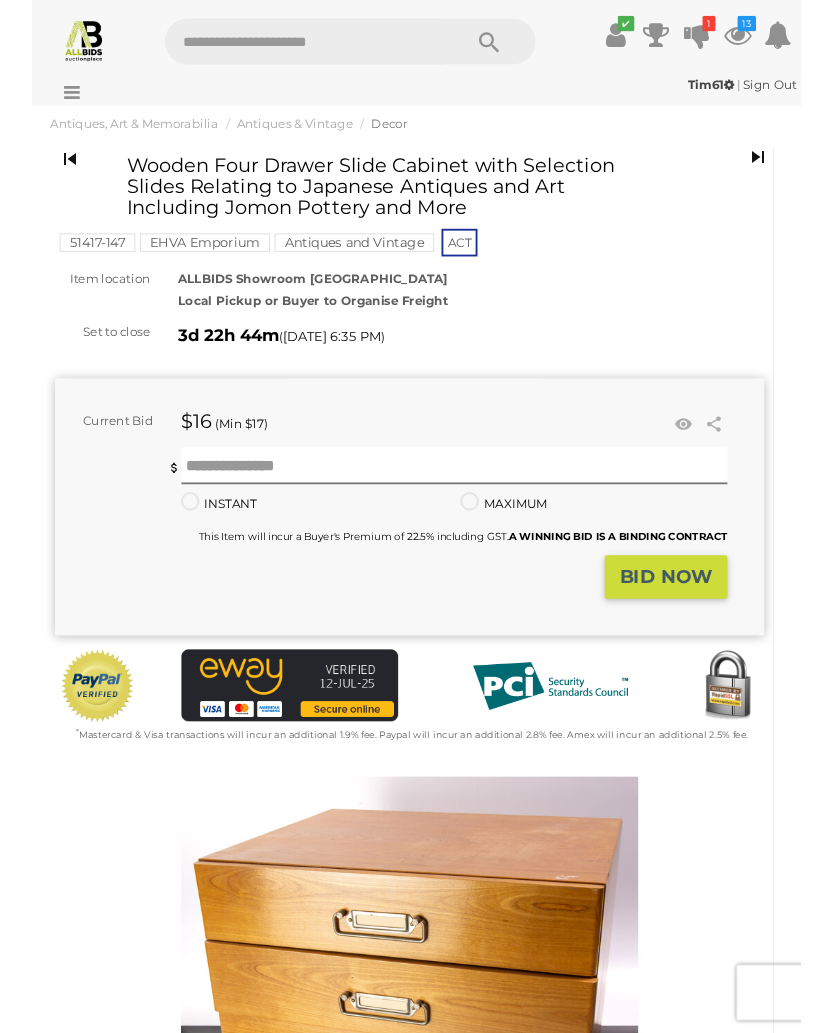 scroll, scrollTop: 95, scrollLeft: 0, axis: vertical 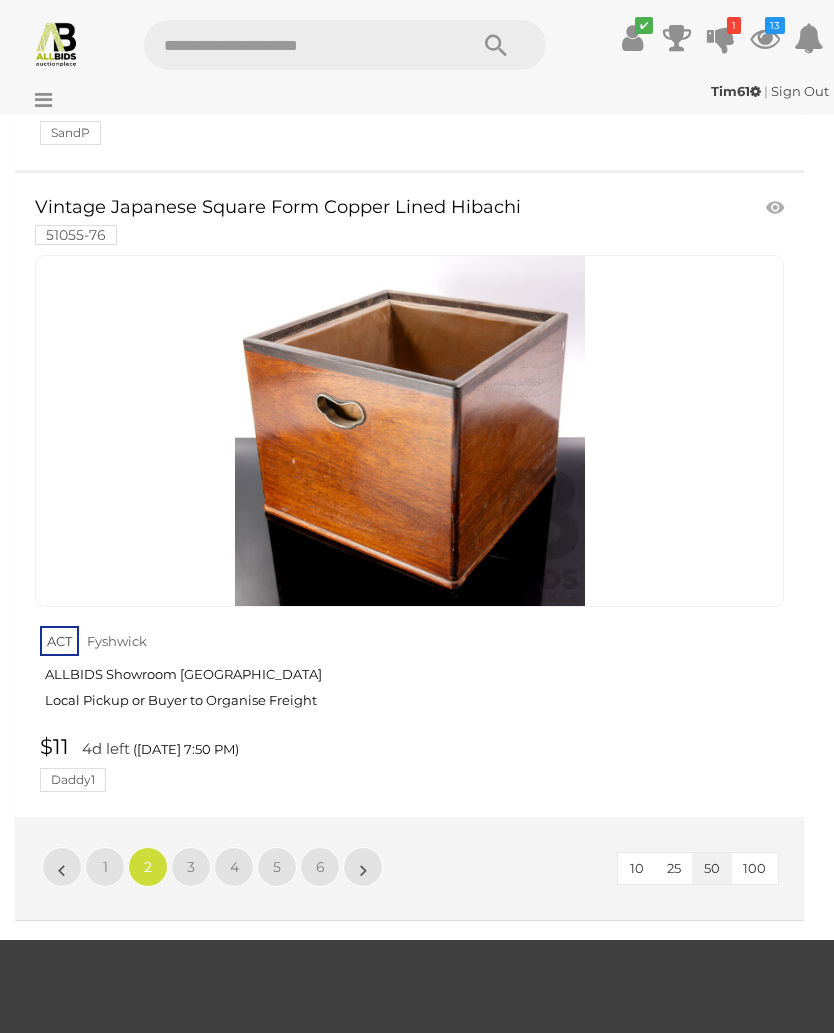 click on "3" at bounding box center (191, 867) 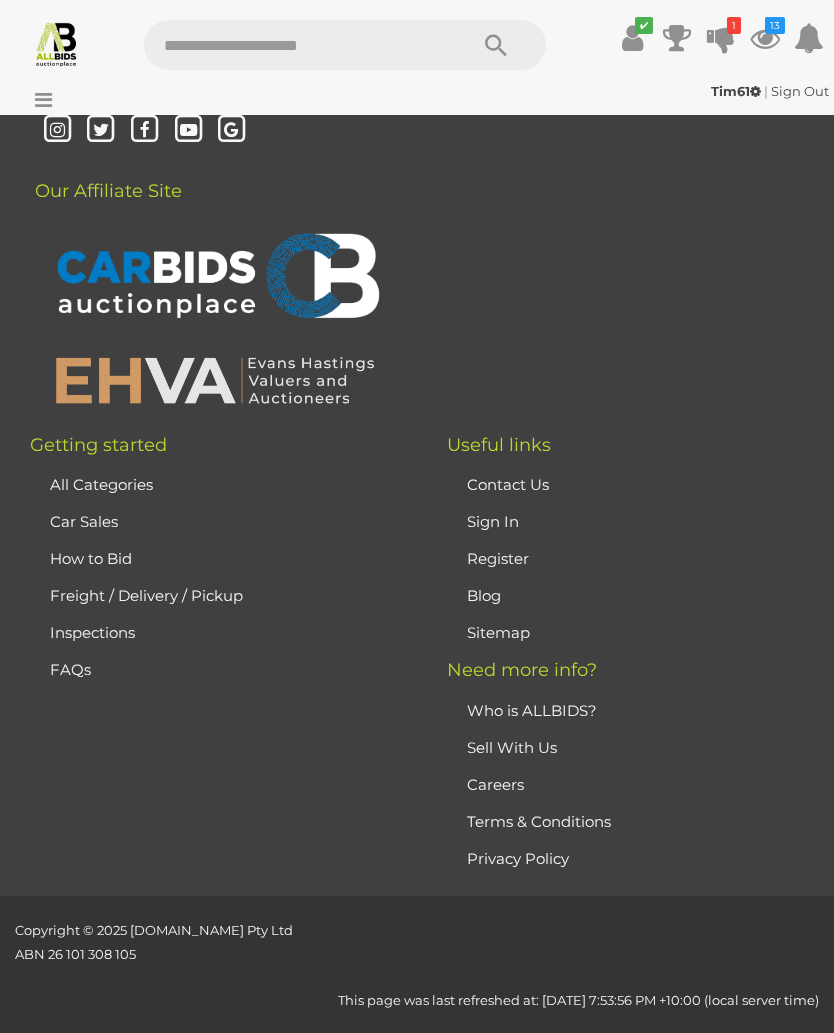 scroll, scrollTop: 293, scrollLeft: 0, axis: vertical 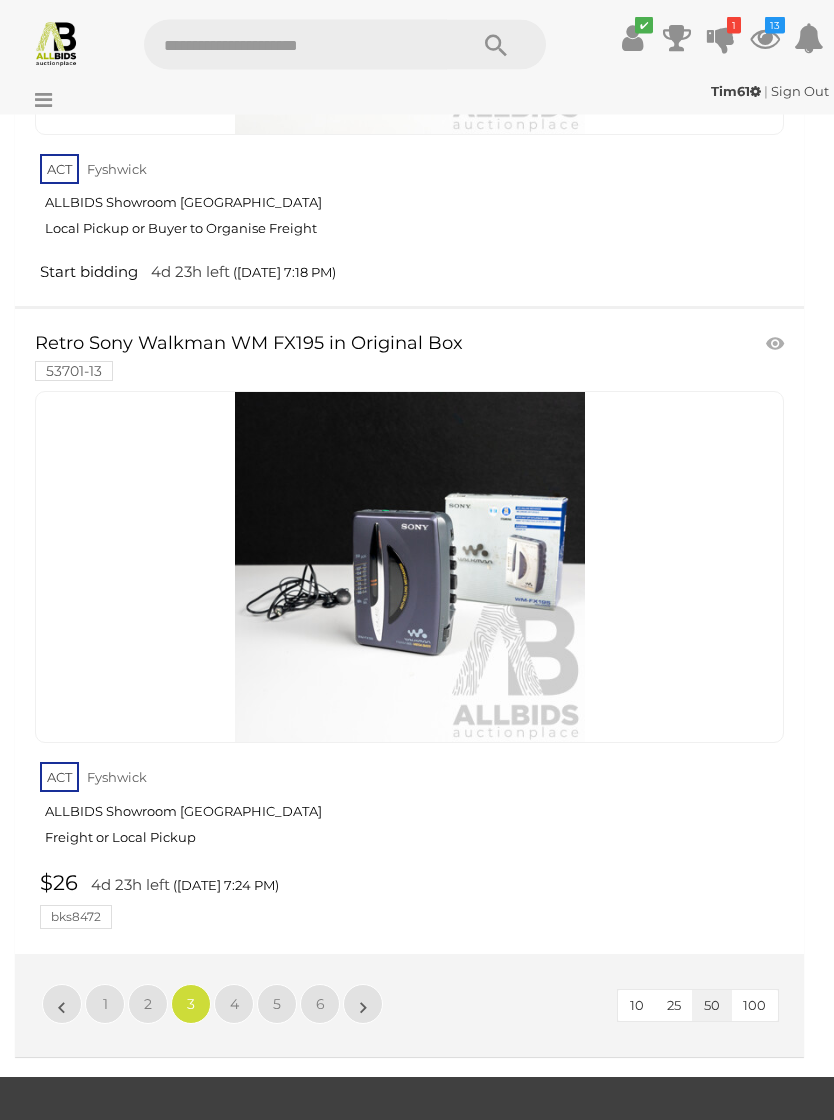 click on "4" at bounding box center [234, 1005] 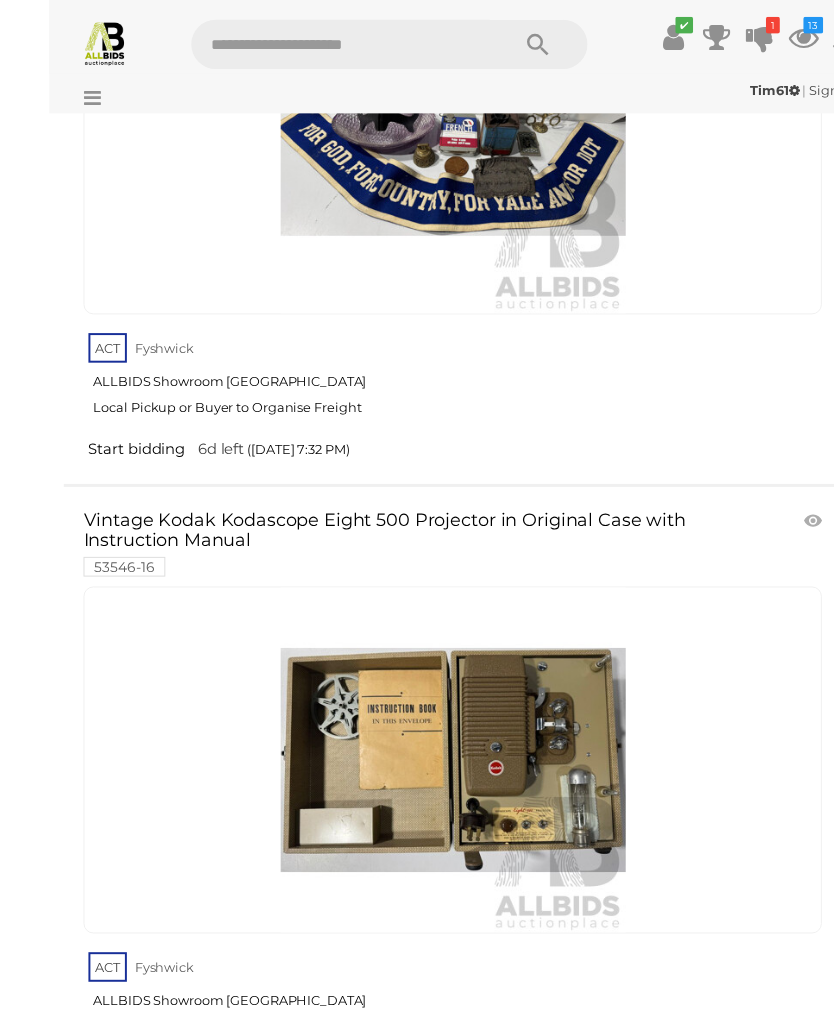 scroll, scrollTop: 17771, scrollLeft: 0, axis: vertical 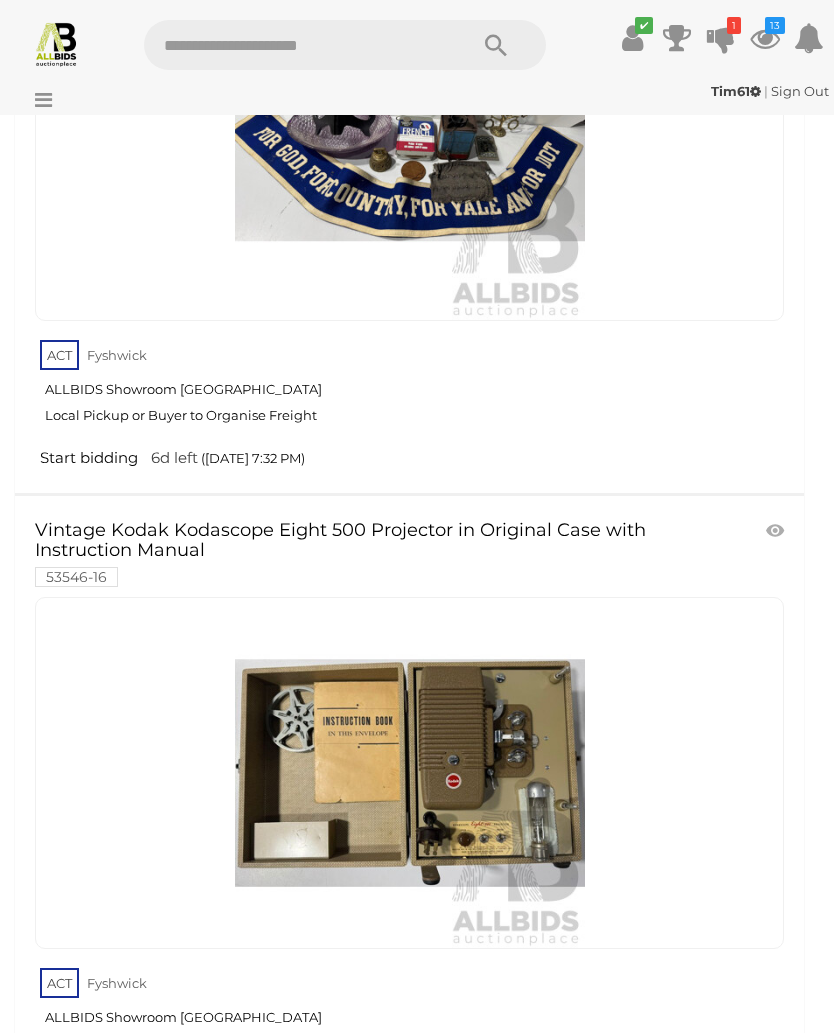 click on "ACT
Fyshwick
ALLBIDS Showroom Fyshwick
Local Pickup or Buyer to Organise Freight" at bounding box center (412, 1015) 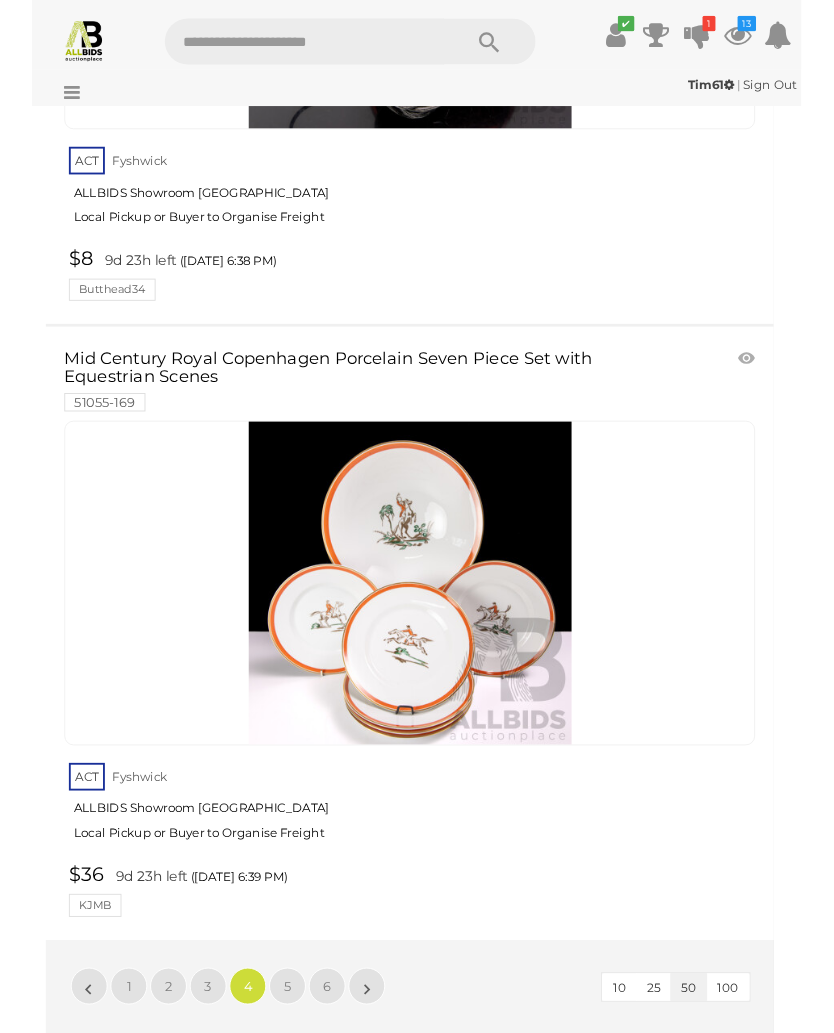 scroll, scrollTop: 31405, scrollLeft: 0, axis: vertical 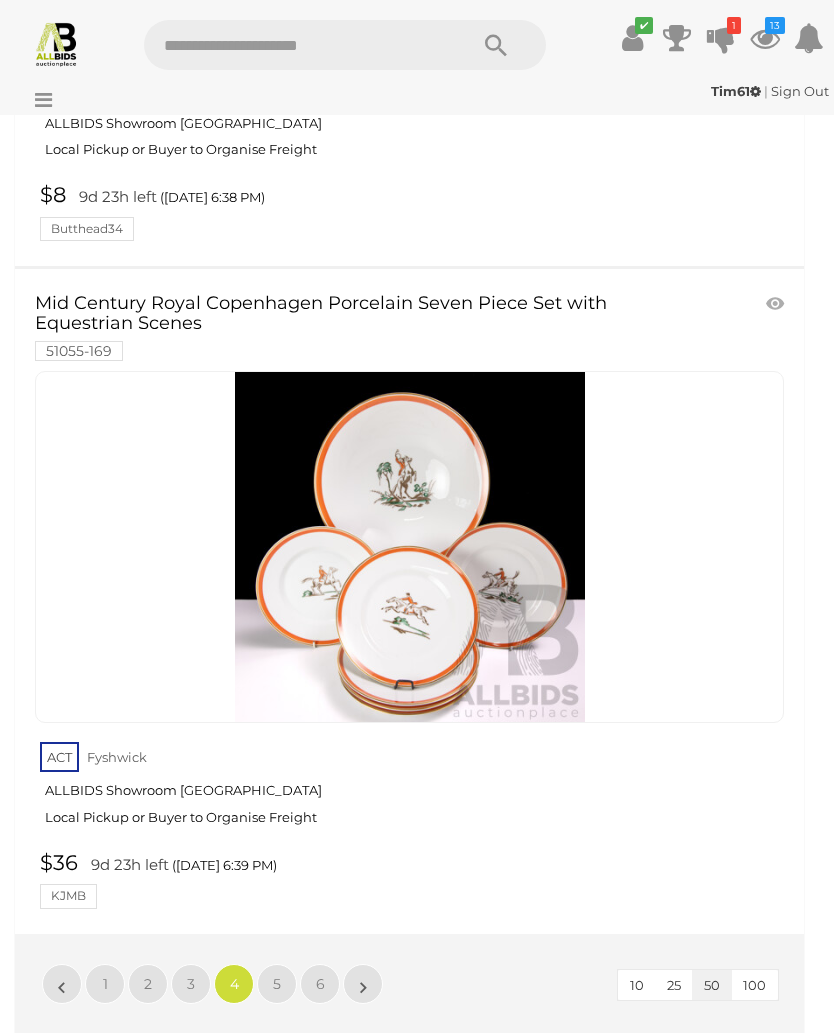 click on "5" at bounding box center (277, 984) 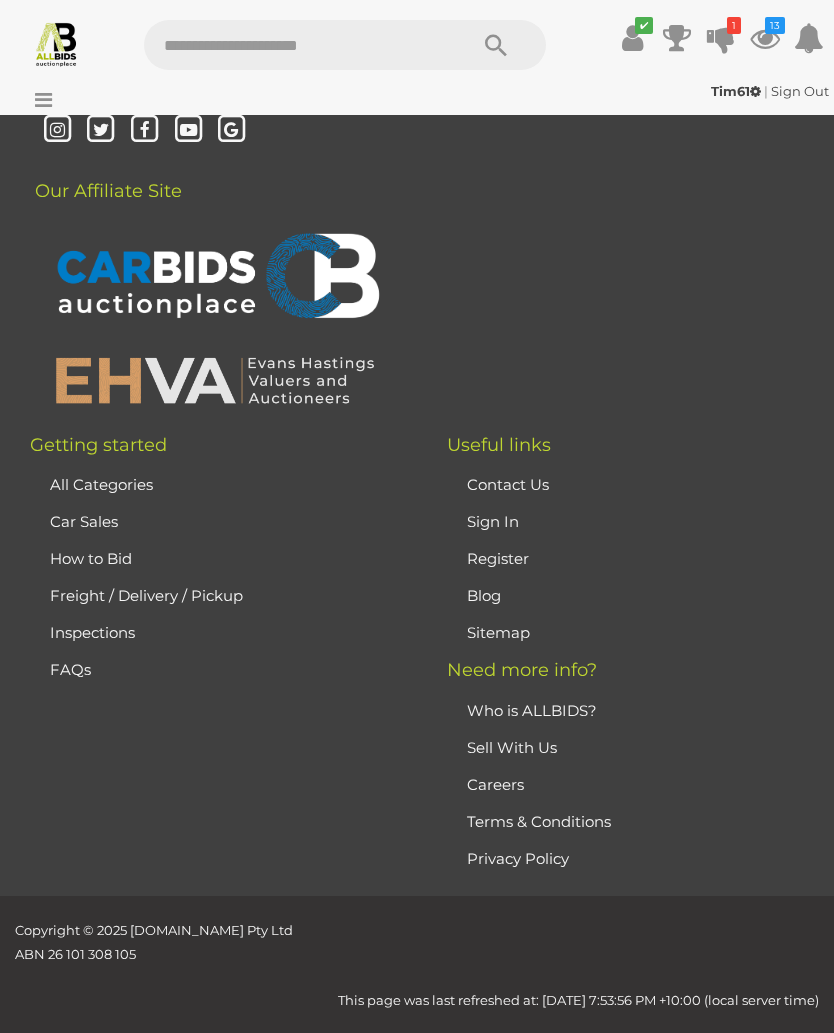 scroll, scrollTop: 293, scrollLeft: 0, axis: vertical 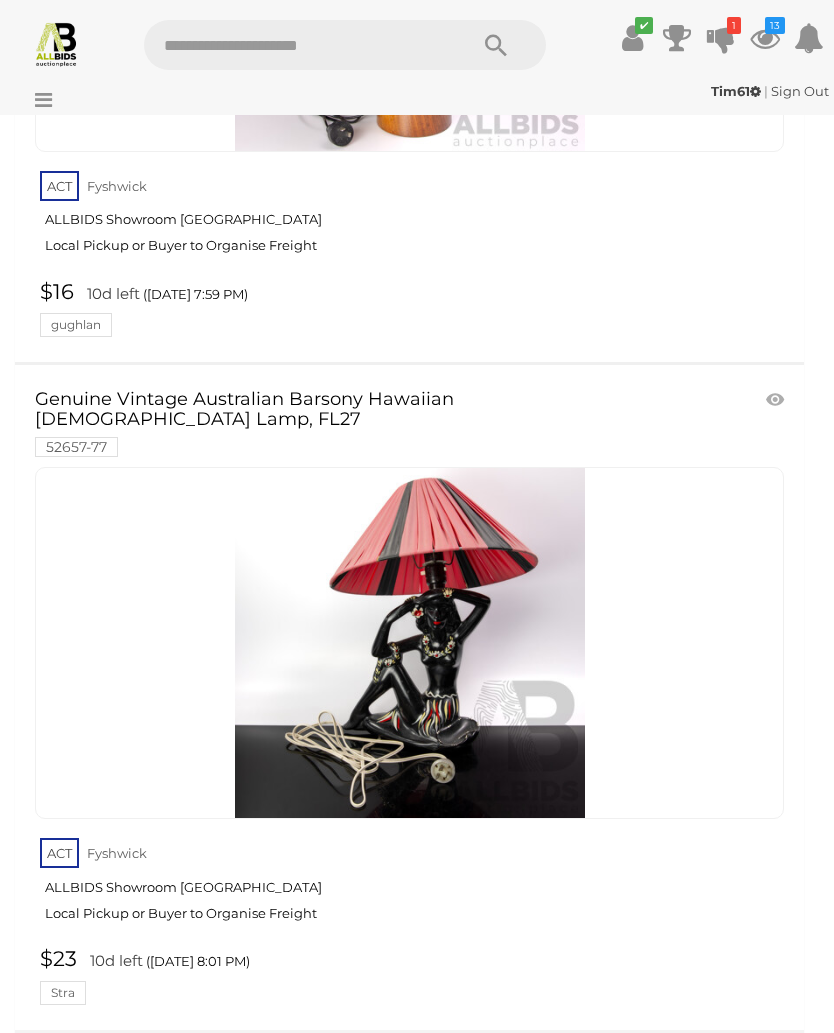 click on "6" at bounding box center (320, 1080) 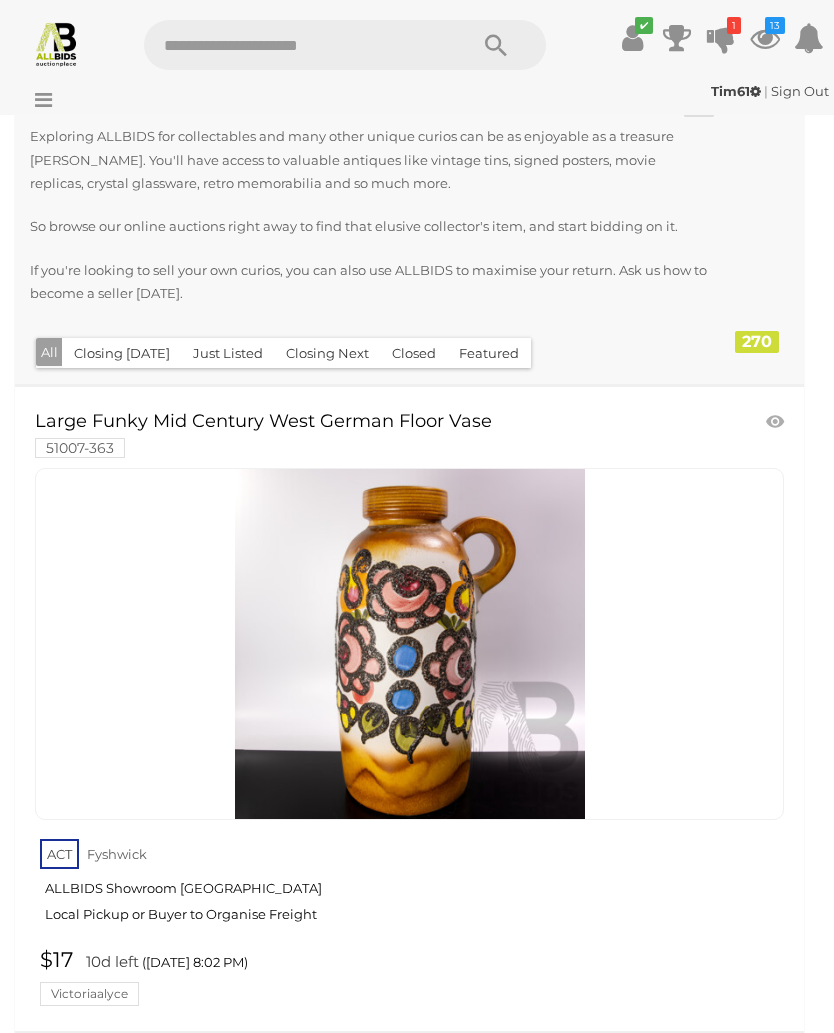 scroll, scrollTop: 0, scrollLeft: 0, axis: both 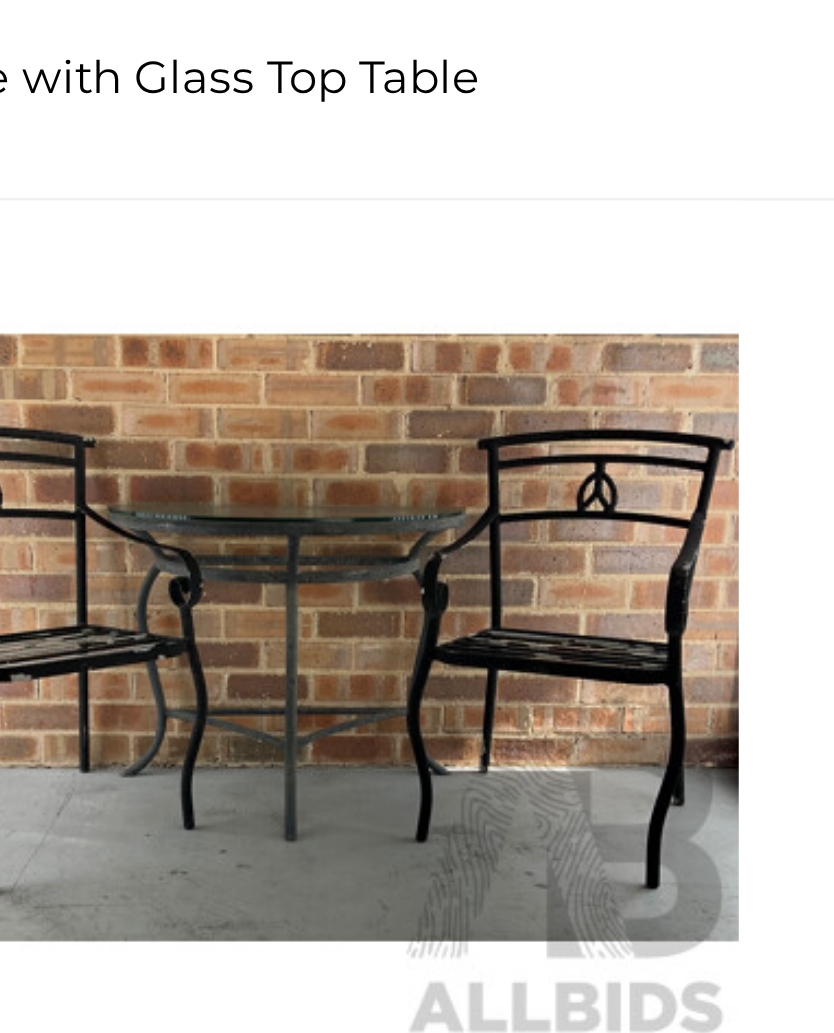 click at bounding box center (409, 525) 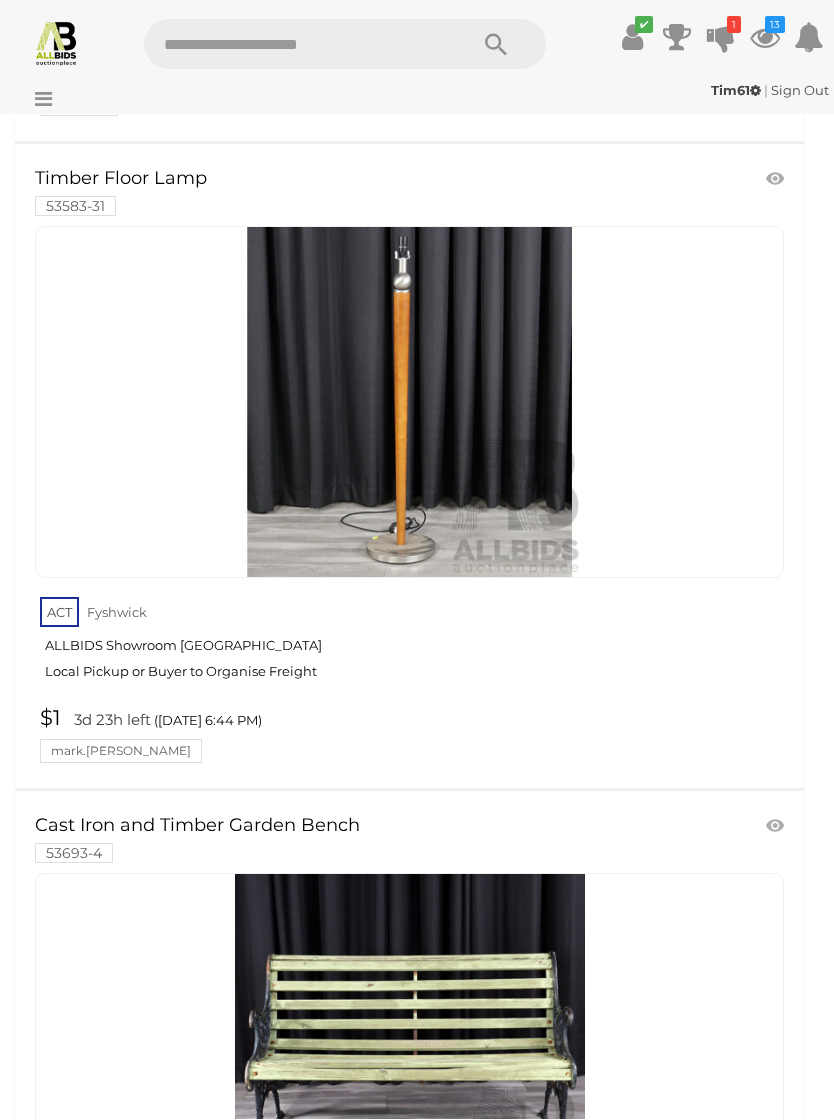 scroll, scrollTop: 27434, scrollLeft: 0, axis: vertical 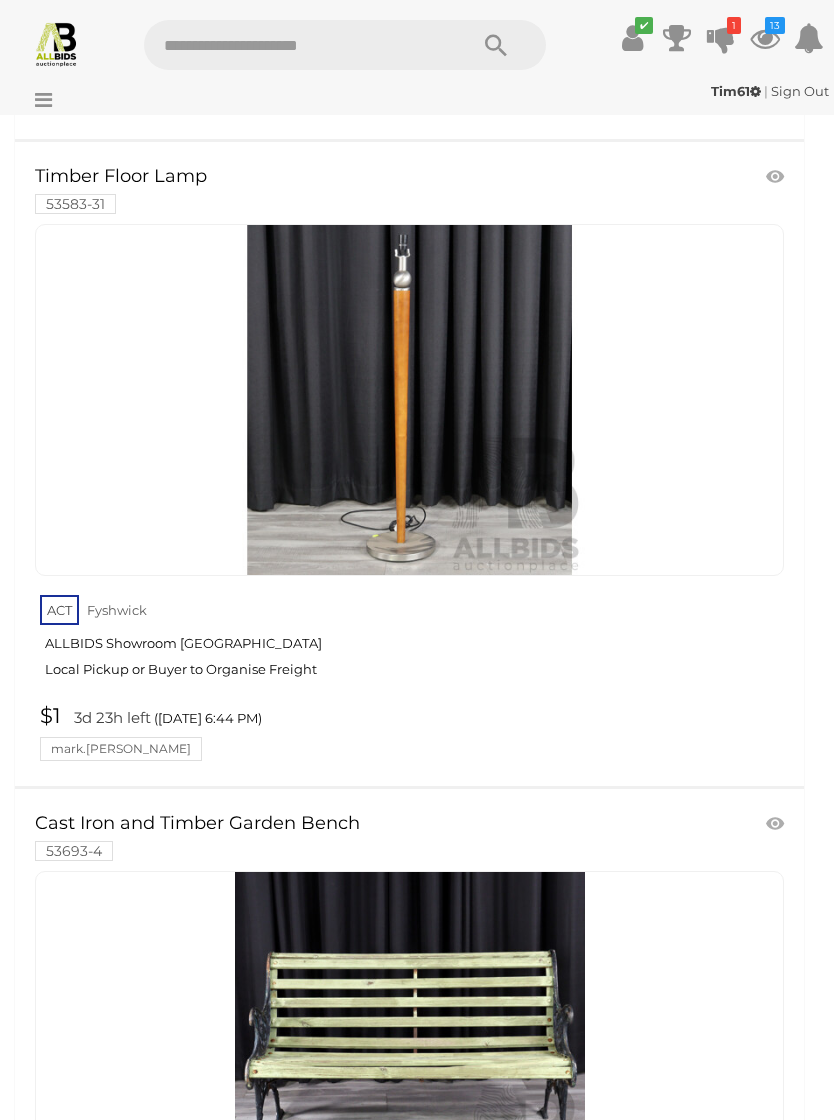 click at bounding box center (410, 1047) 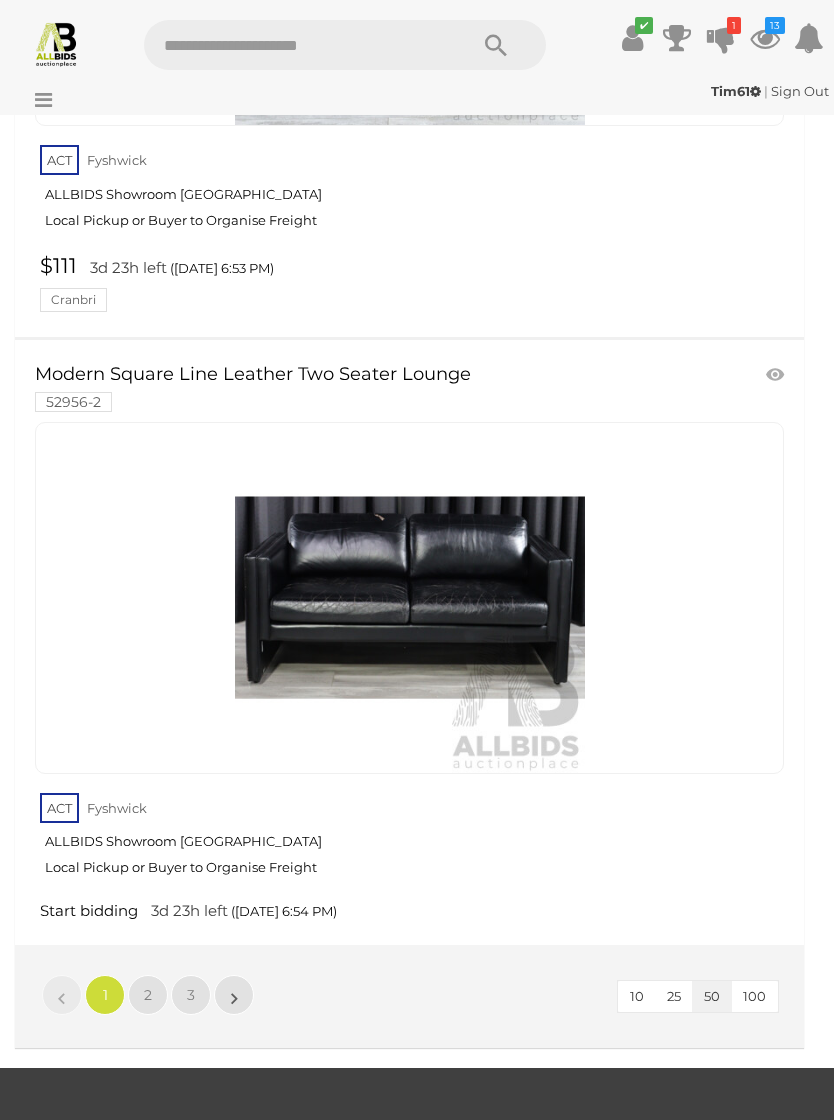 click on "2" at bounding box center (148, 995) 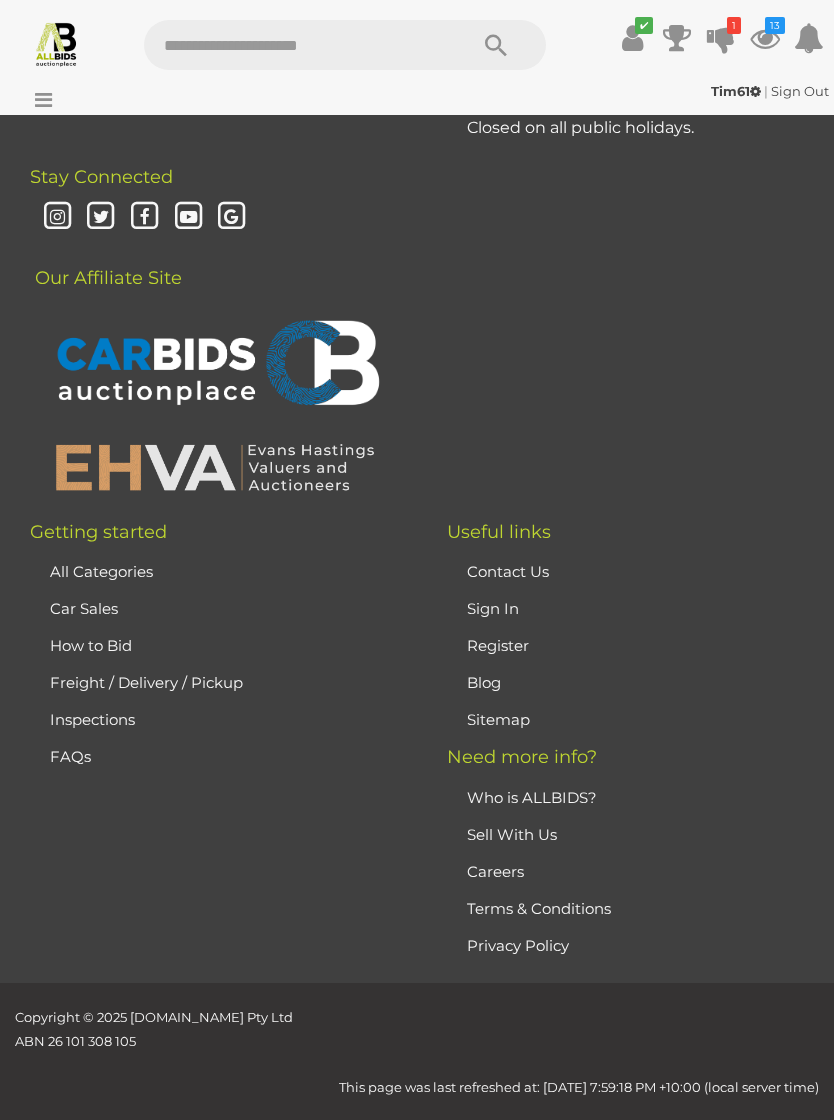 scroll, scrollTop: 90, scrollLeft: 0, axis: vertical 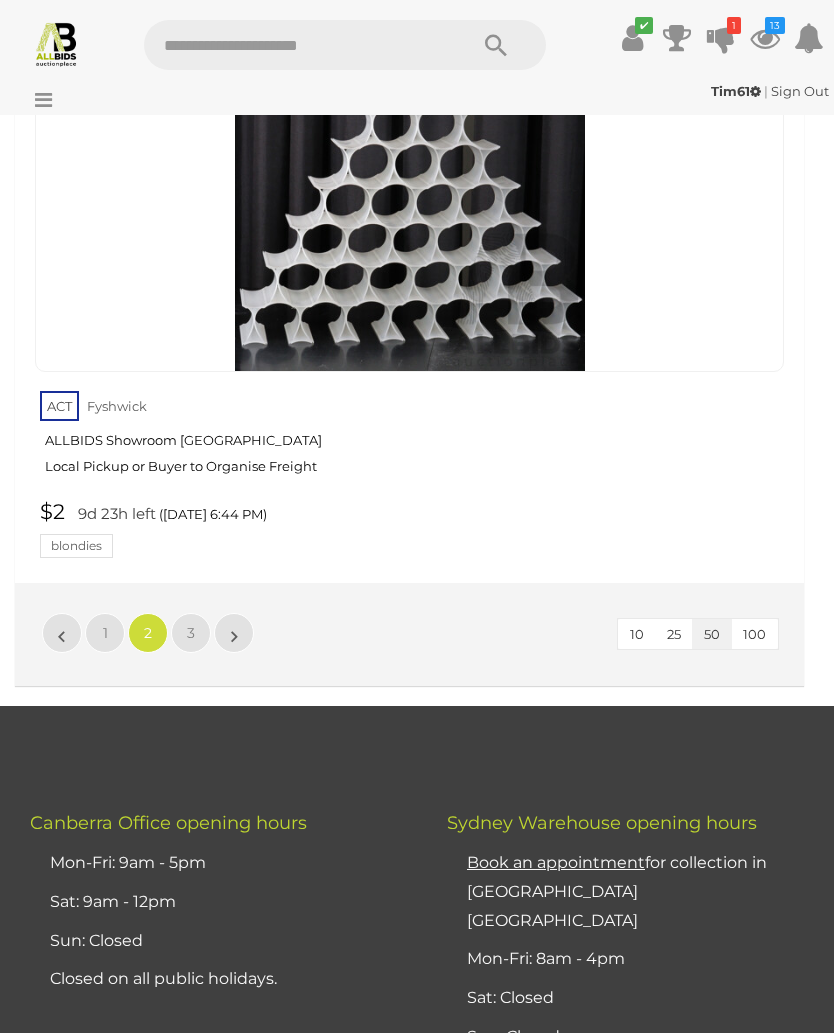click on "3" at bounding box center (191, 633) 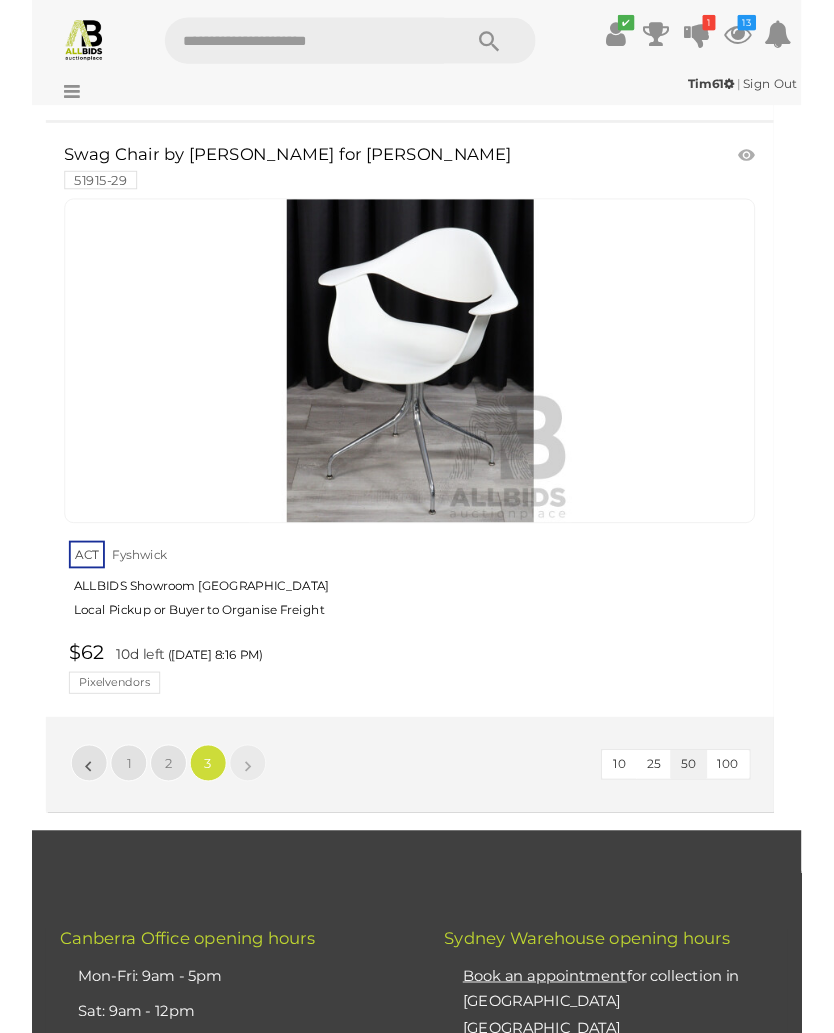 scroll, scrollTop: 11259, scrollLeft: 0, axis: vertical 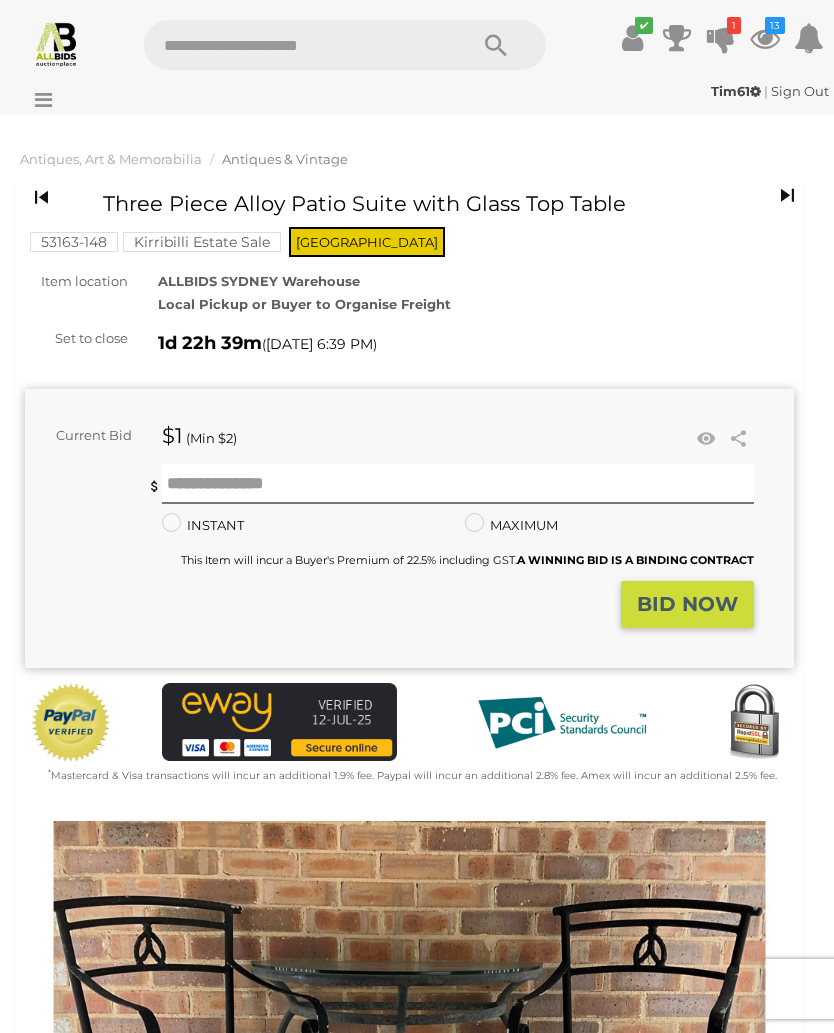 click at bounding box center (409, 1069) 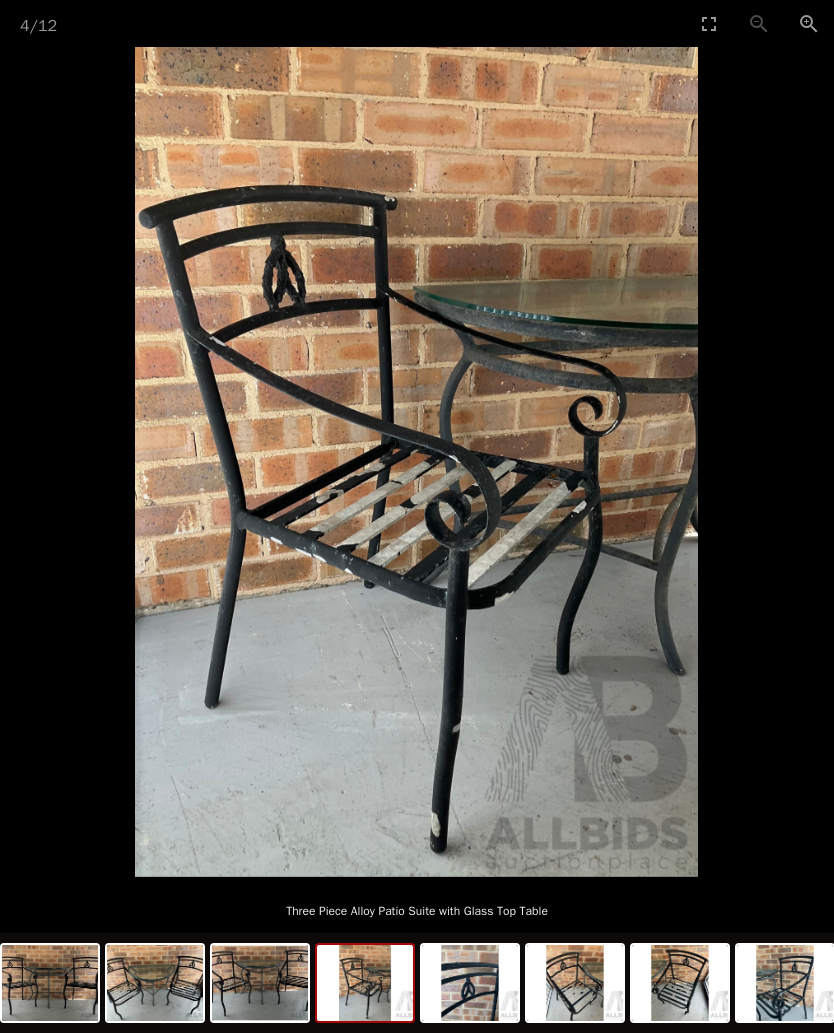 click at bounding box center [416, 462] 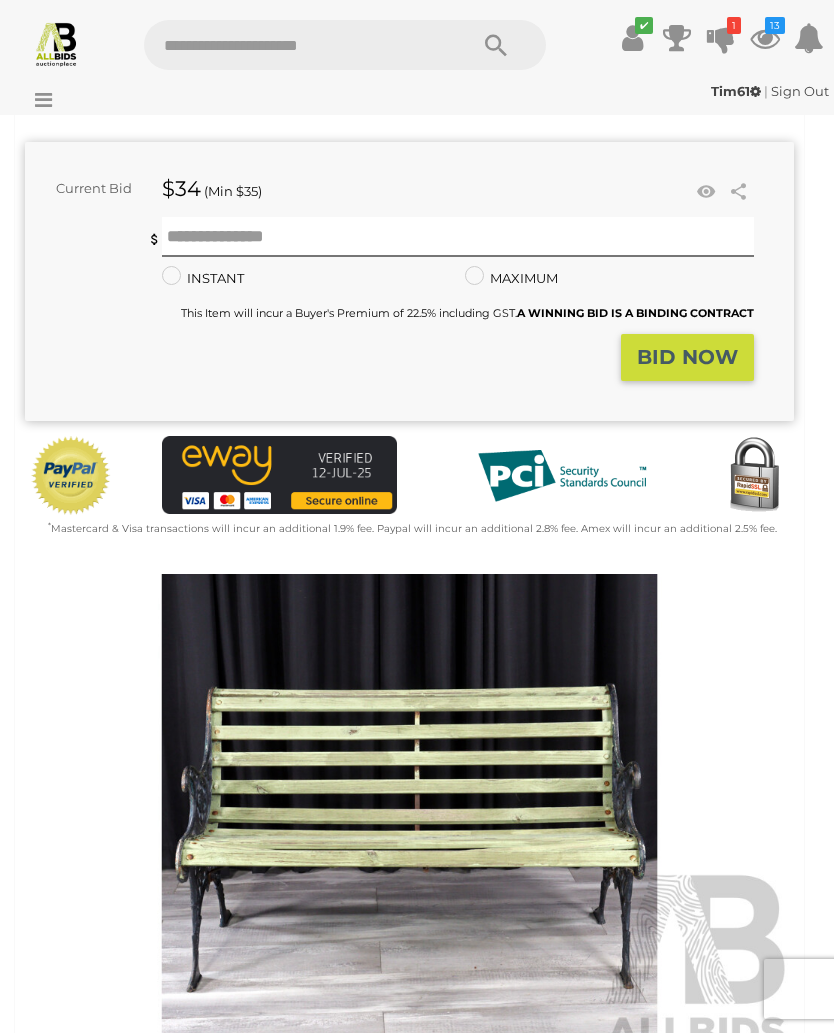scroll, scrollTop: 244, scrollLeft: 0, axis: vertical 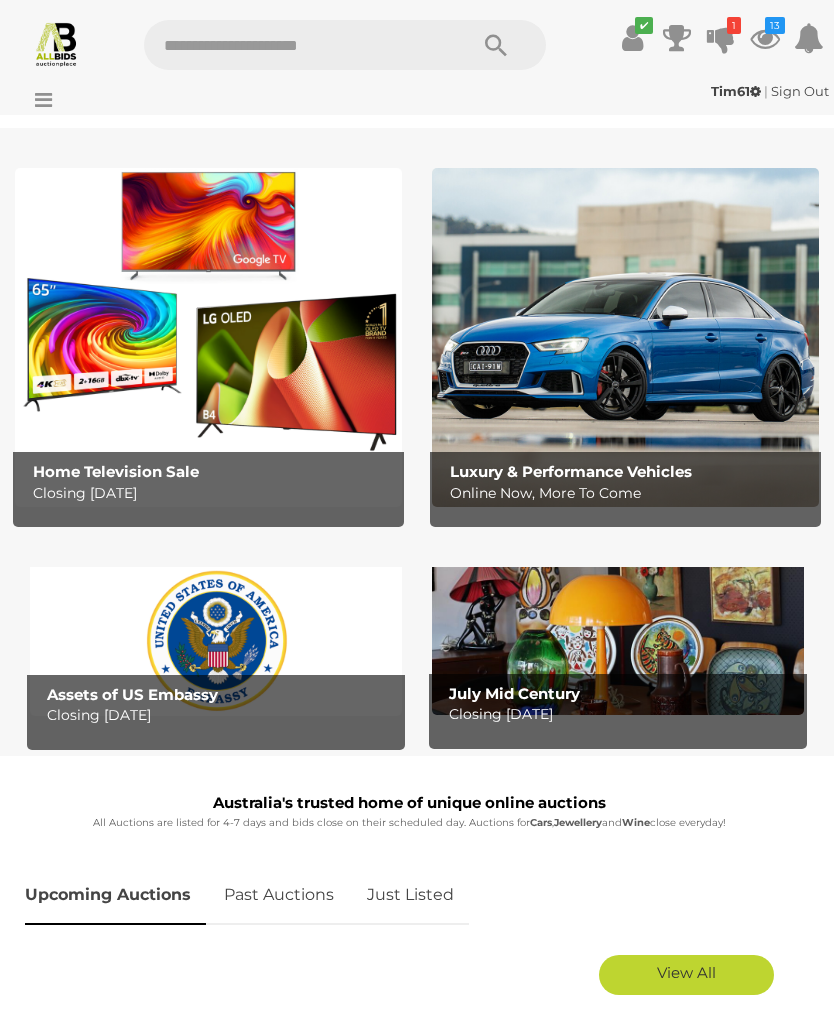 click on "13" at bounding box center [775, 25] 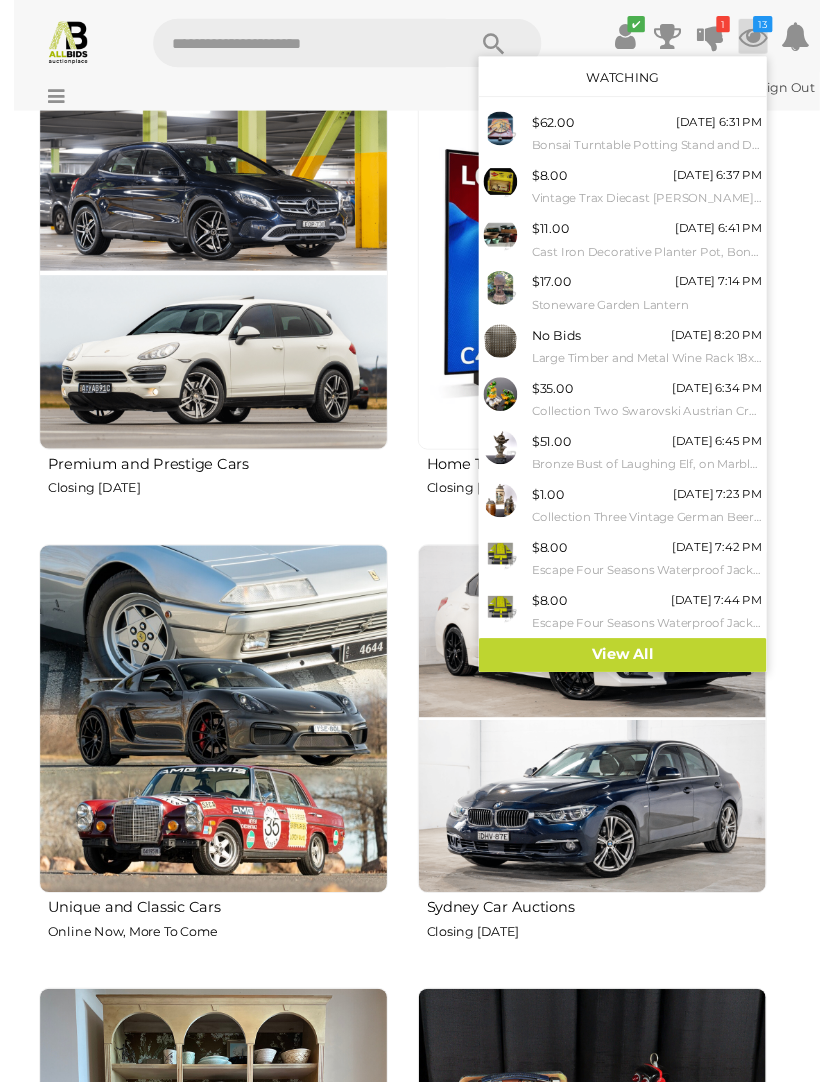 scroll, scrollTop: 1019, scrollLeft: 0, axis: vertical 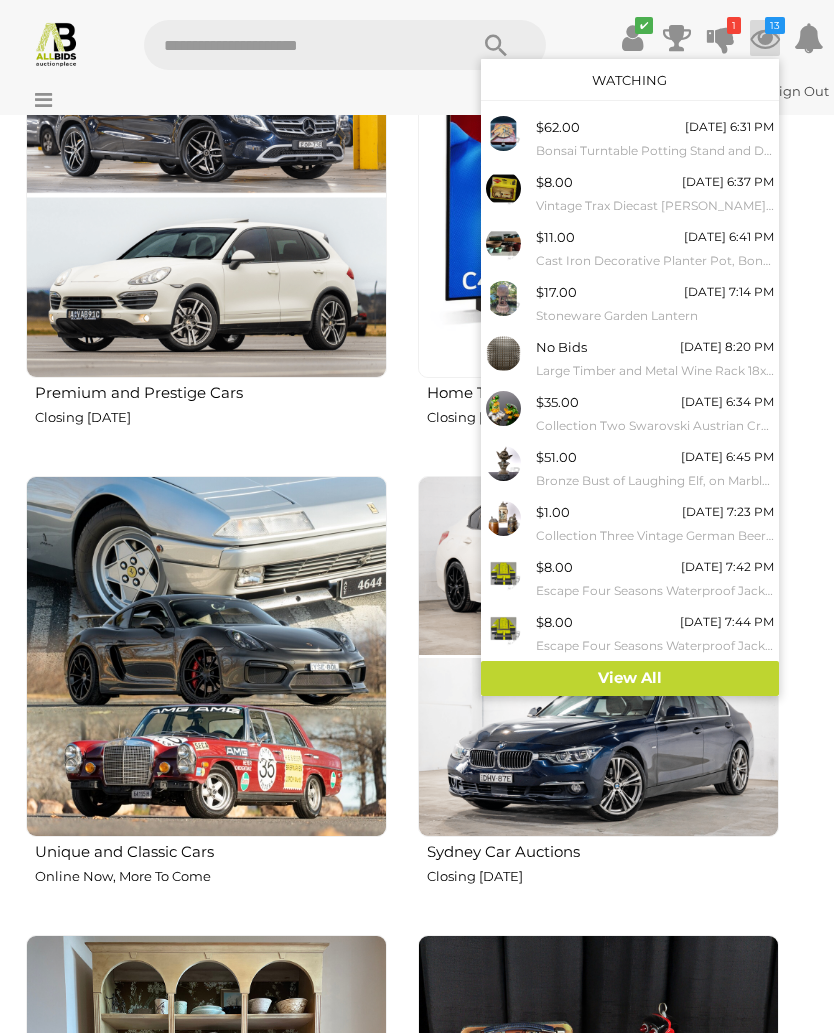 click at bounding box center [417, 516] 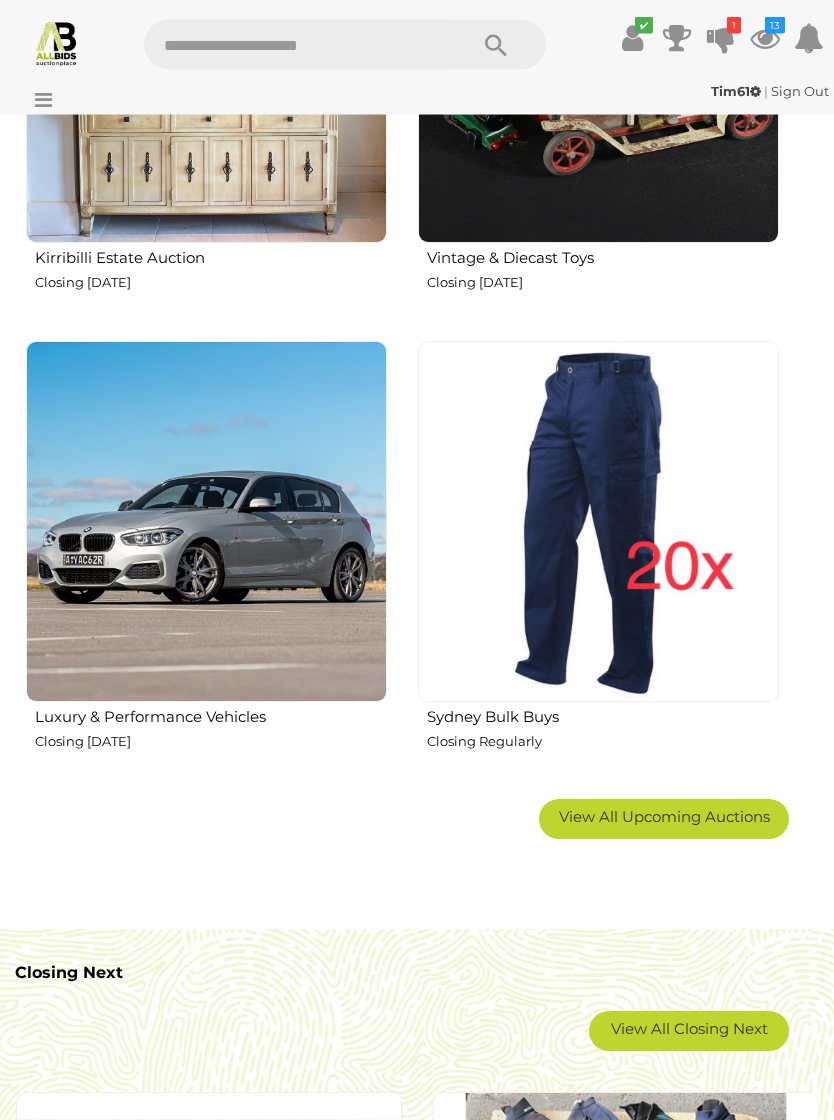 scroll, scrollTop: 2072, scrollLeft: 0, axis: vertical 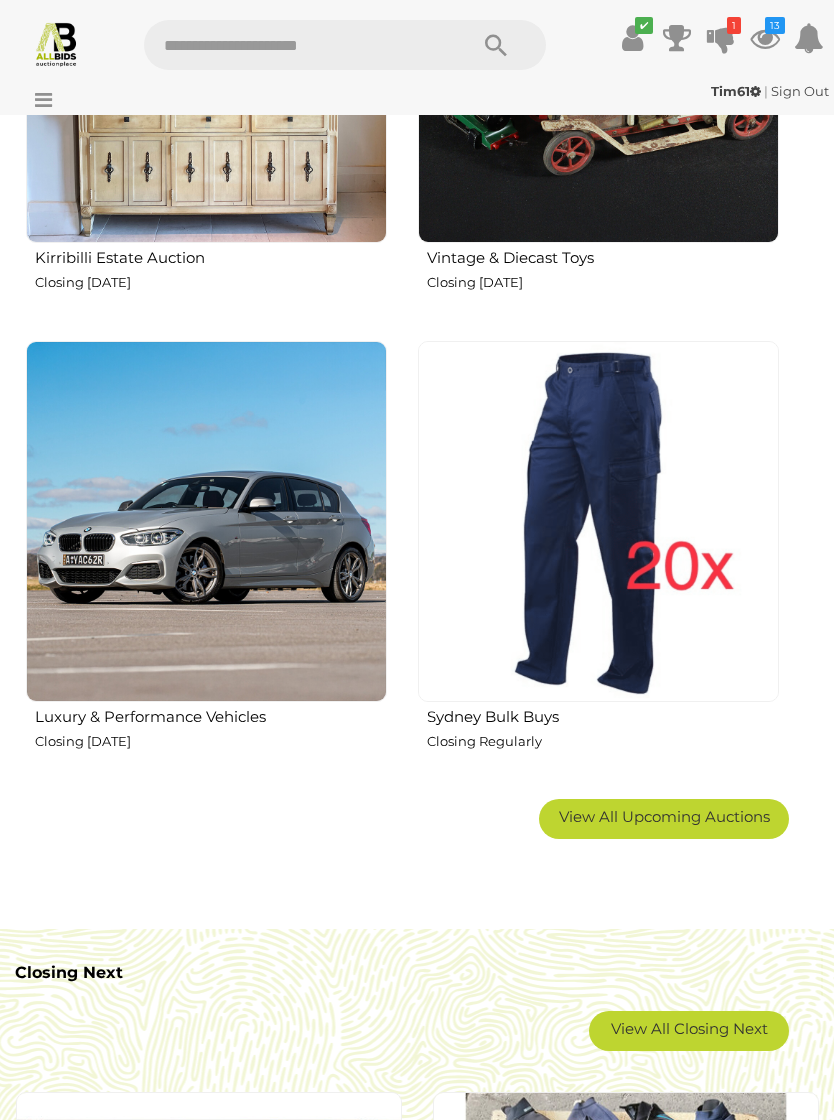 click on "View All Upcoming Auctions" at bounding box center [664, 816] 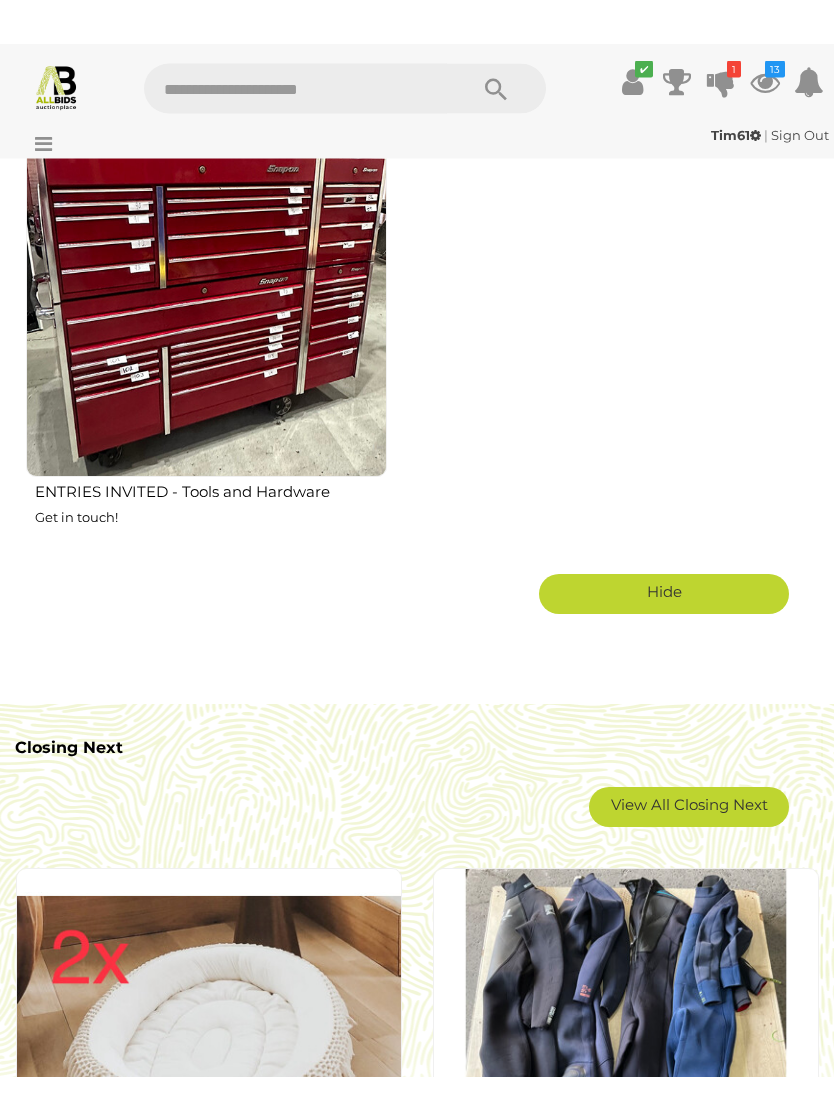 scroll, scrollTop: 6494, scrollLeft: 0, axis: vertical 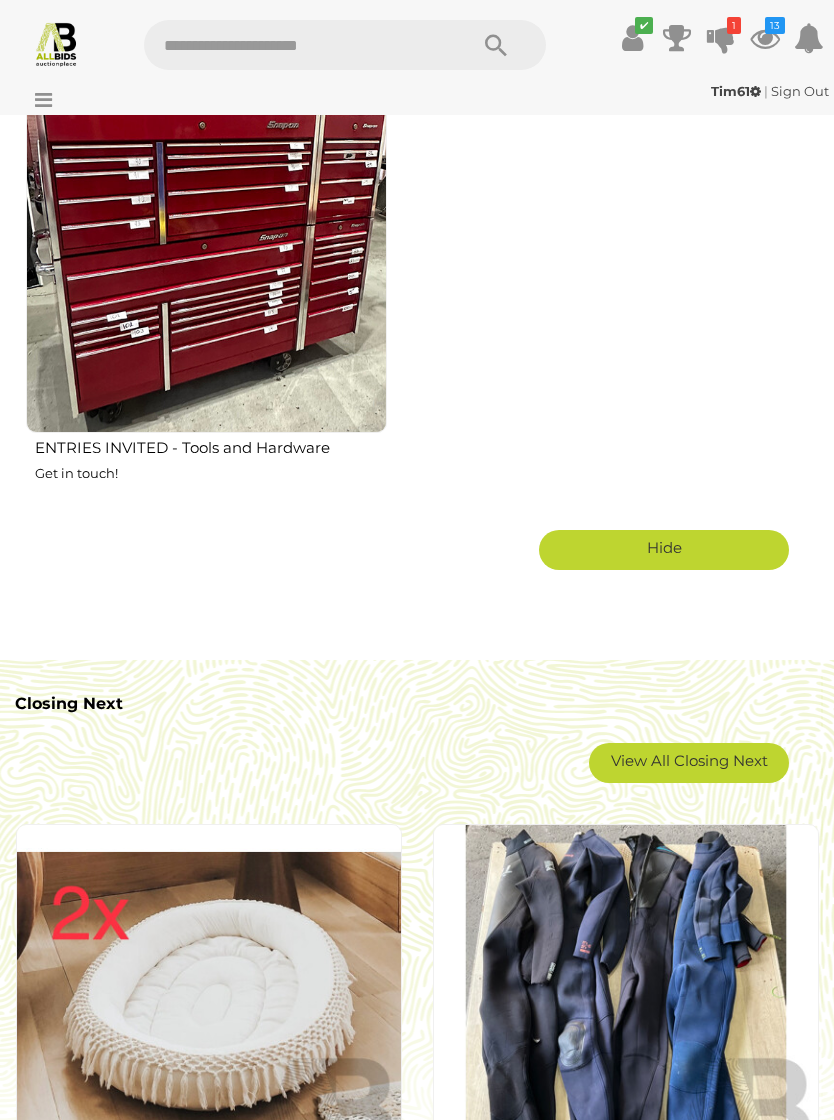 click on "View All Closing Next" at bounding box center [689, 763] 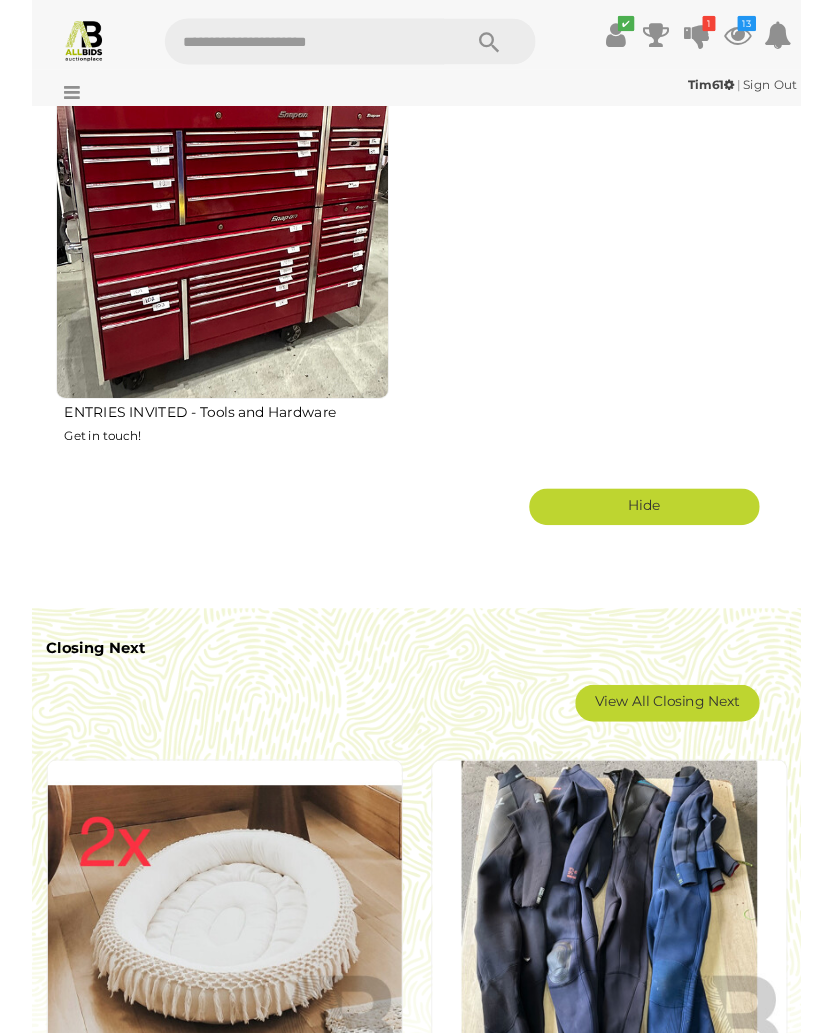 scroll, scrollTop: 6581, scrollLeft: 0, axis: vertical 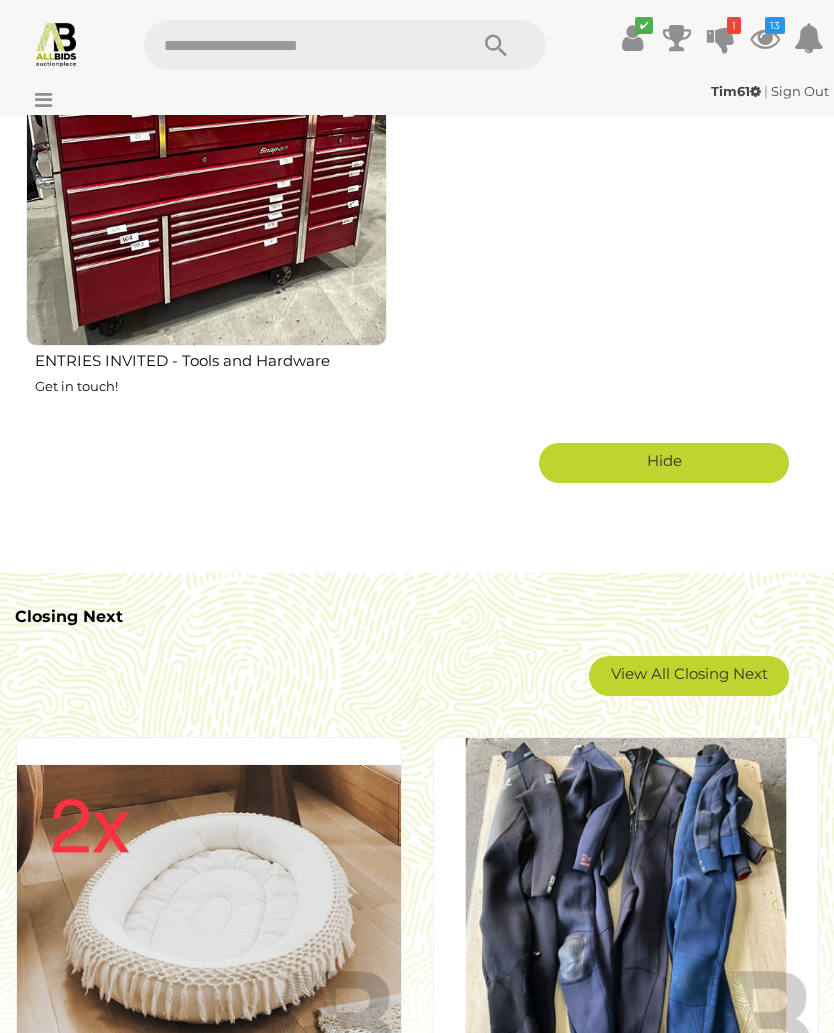 click at bounding box center (765, 38) 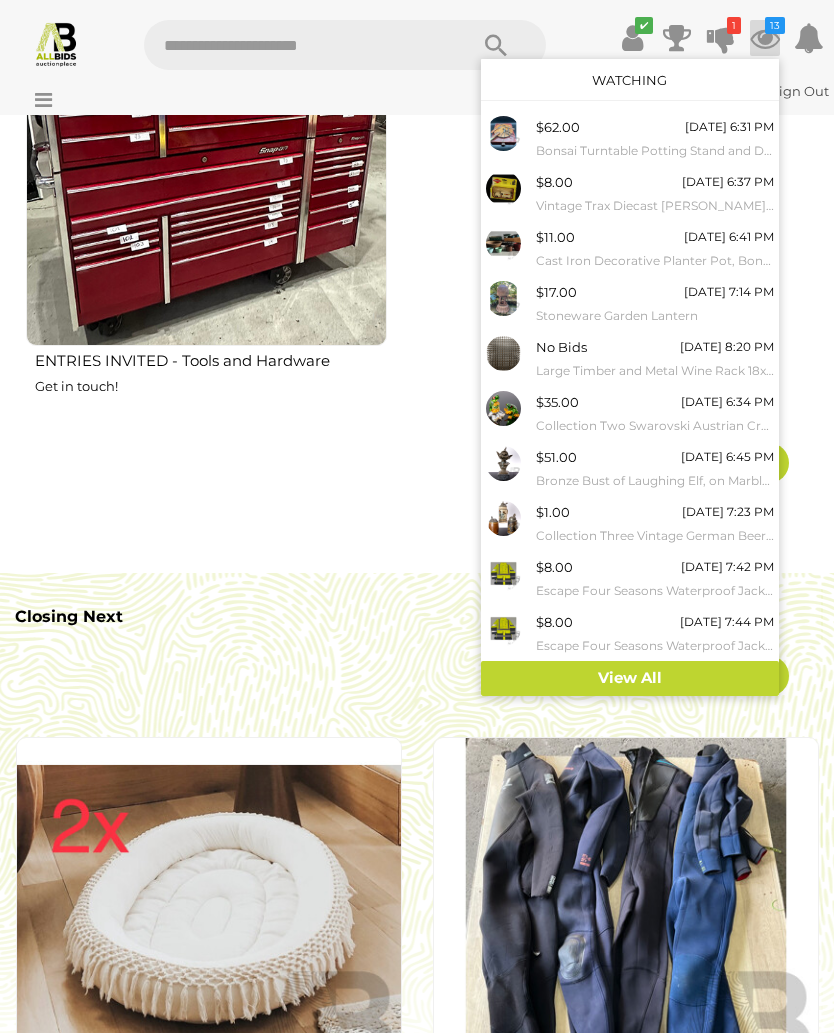 click at bounding box center [417, 516] 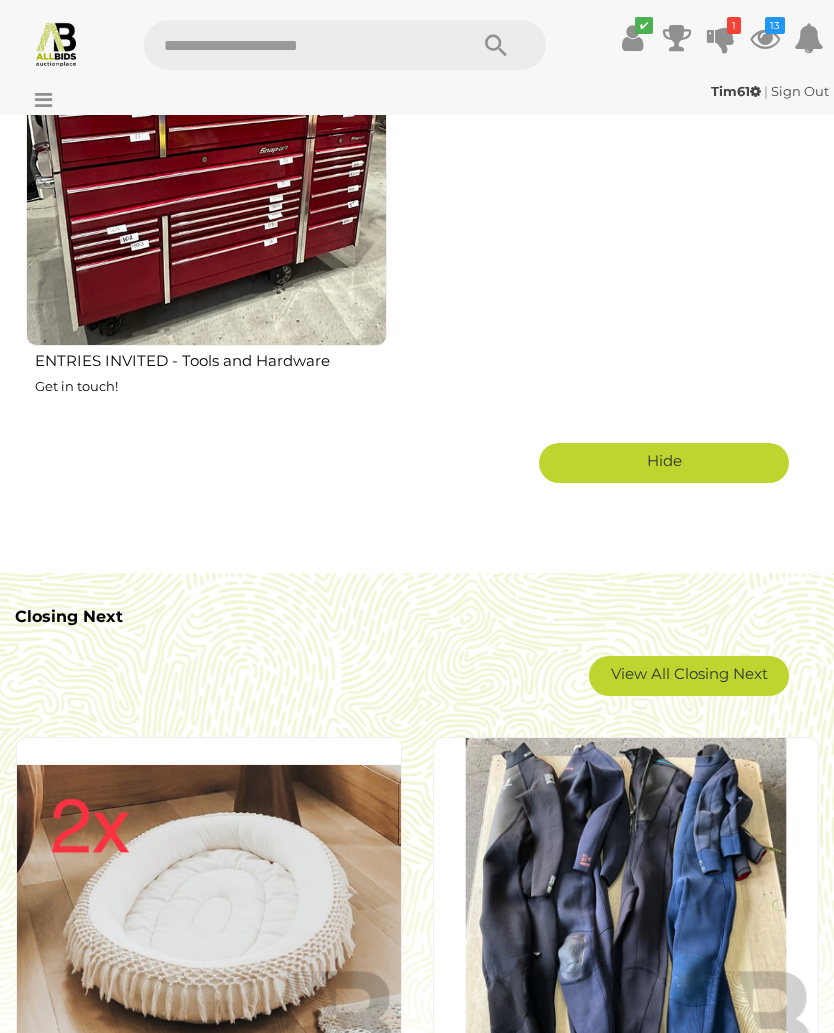 click at bounding box center [765, 38] 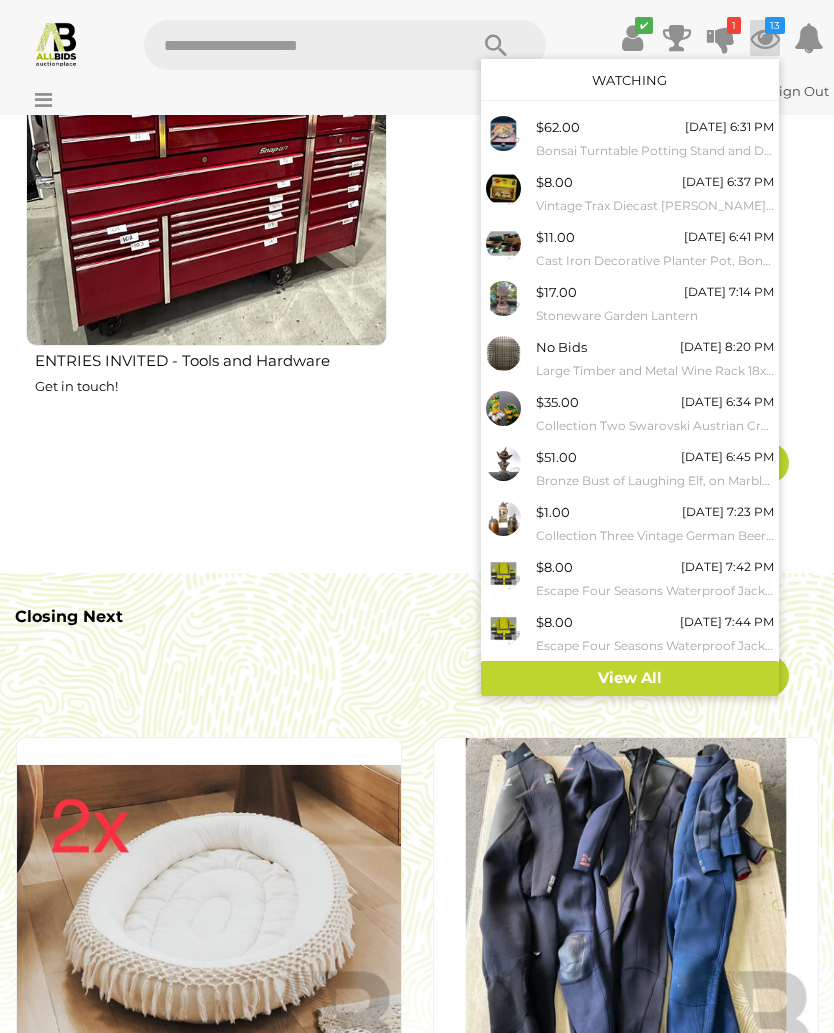 click on "View All" at bounding box center [630, 678] 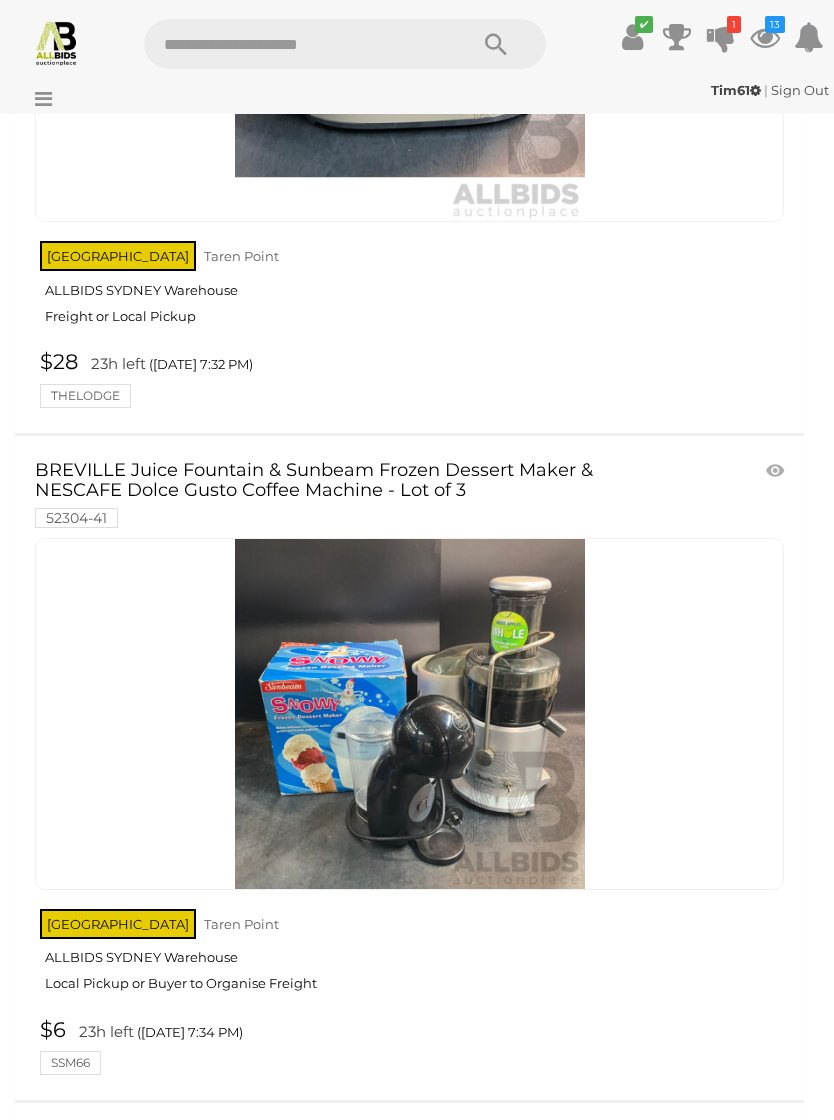 scroll, scrollTop: 13490, scrollLeft: 0, axis: vertical 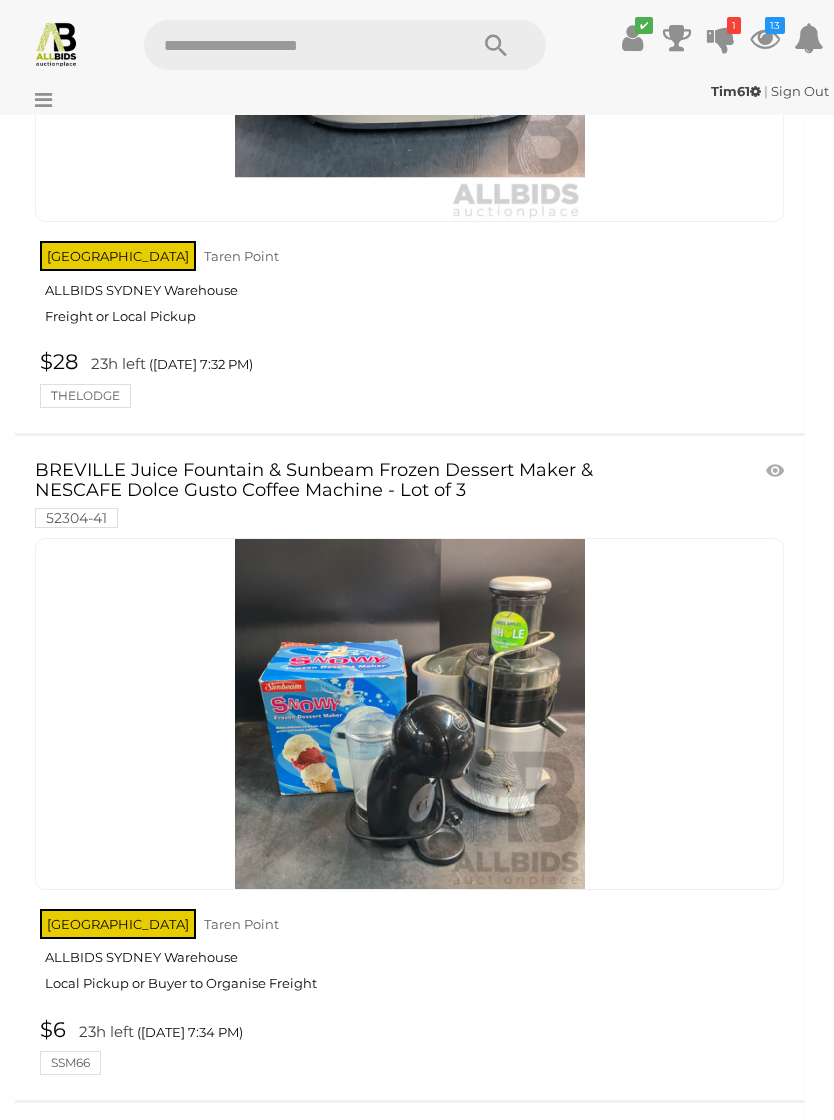 click on "NSW
Taren Point
ALLBIDS SYDNEY Warehouse
Local Pickup or Buyer to Organise Freight" at bounding box center [412, 956] 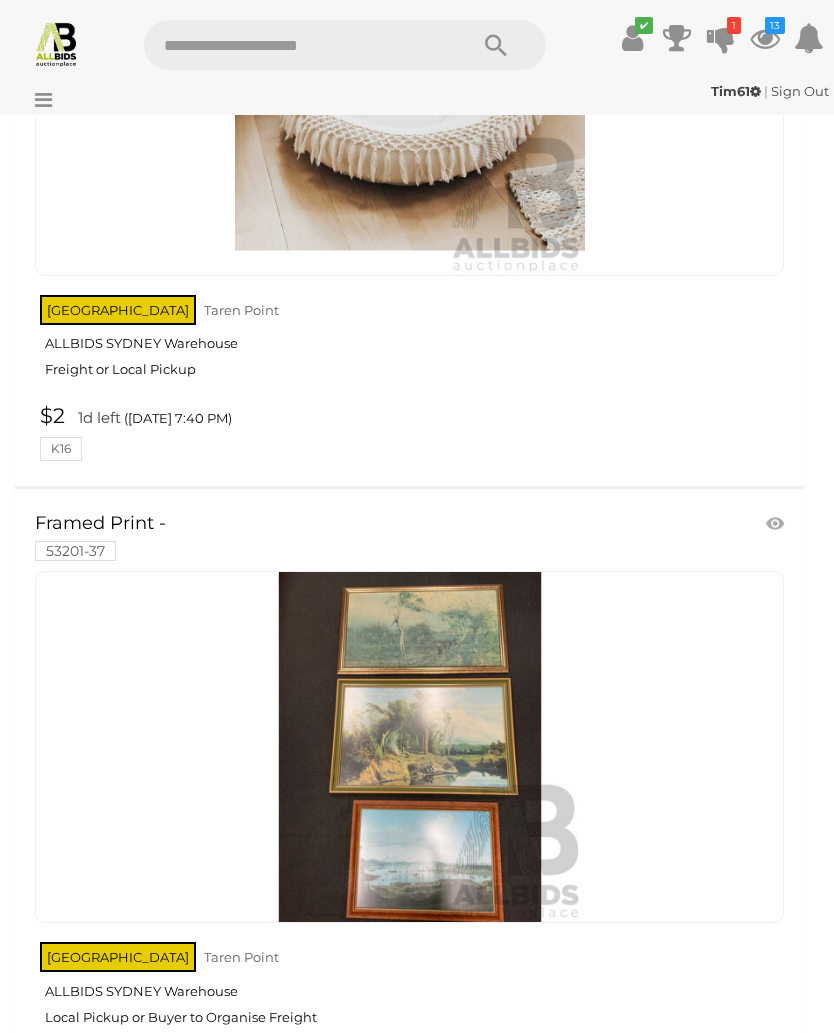 scroll, scrollTop: 16046, scrollLeft: 0, axis: vertical 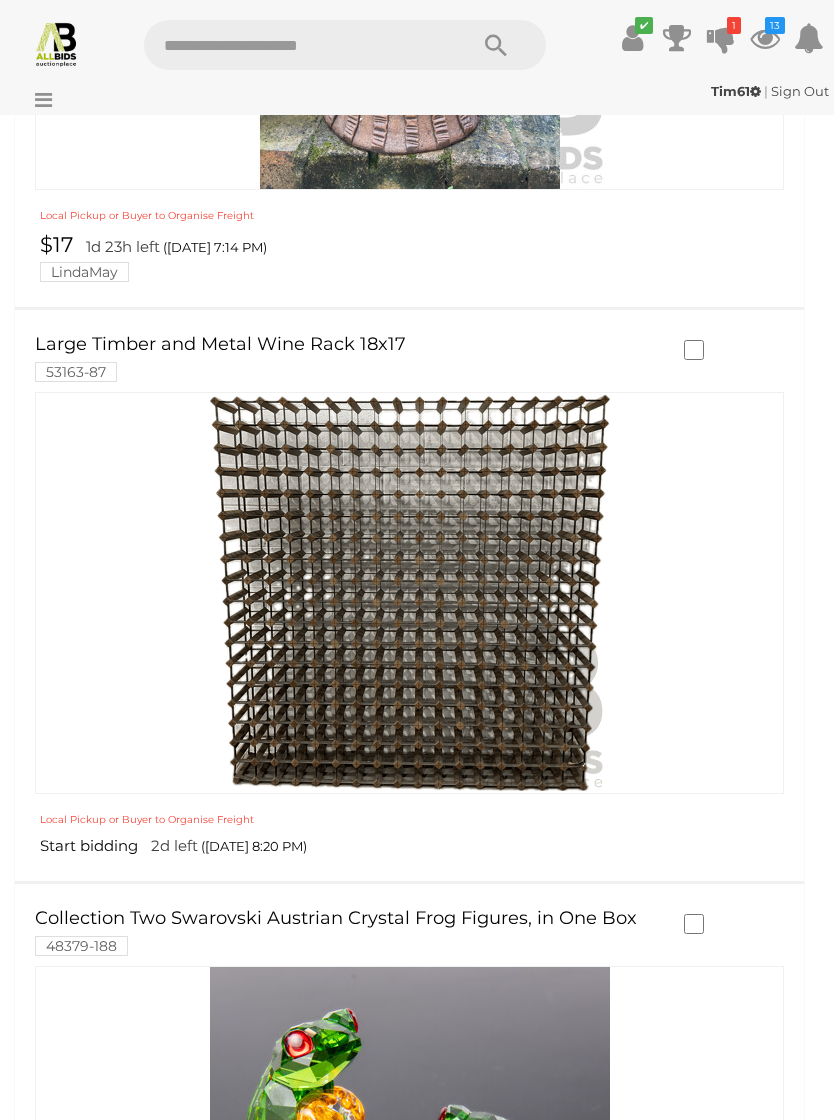 click at bounding box center [410, 593] 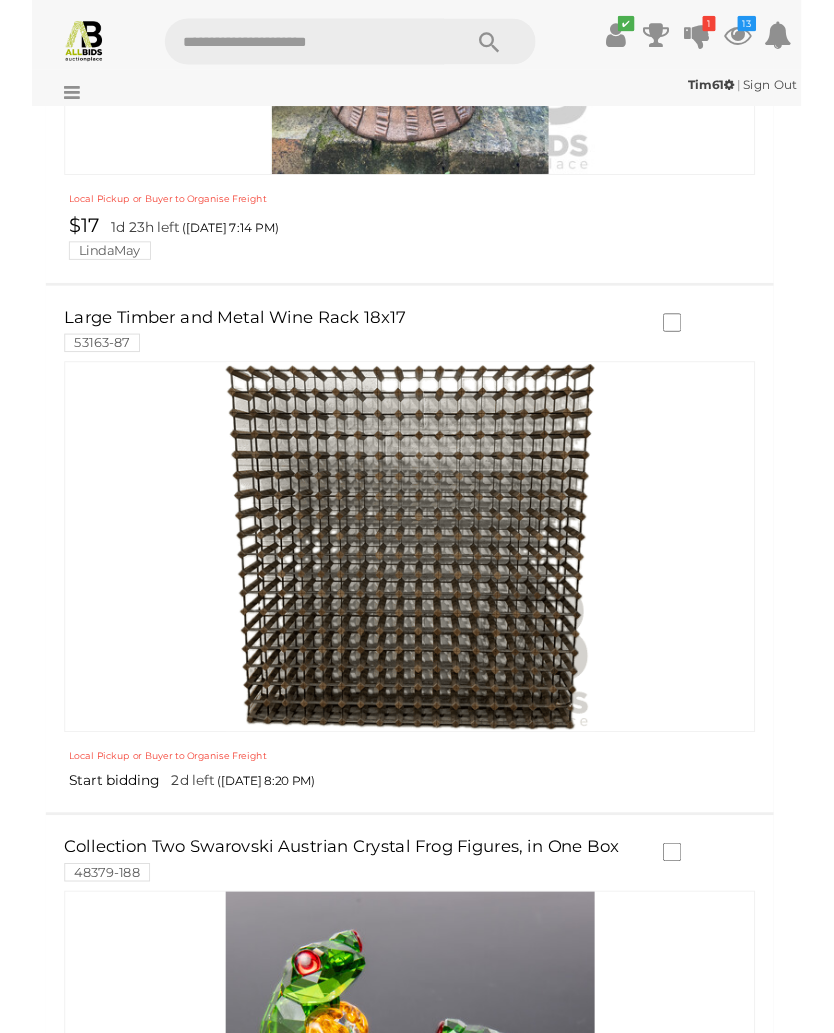 scroll, scrollTop: 2781, scrollLeft: 0, axis: vertical 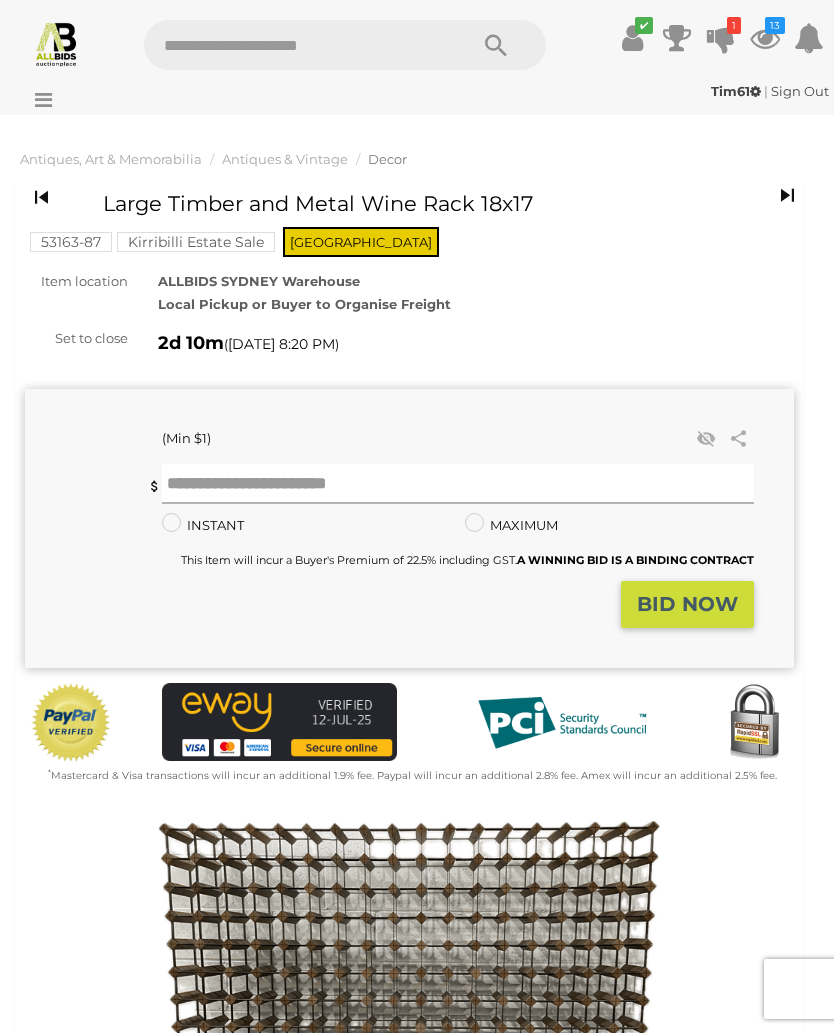 click at bounding box center [458, 484] 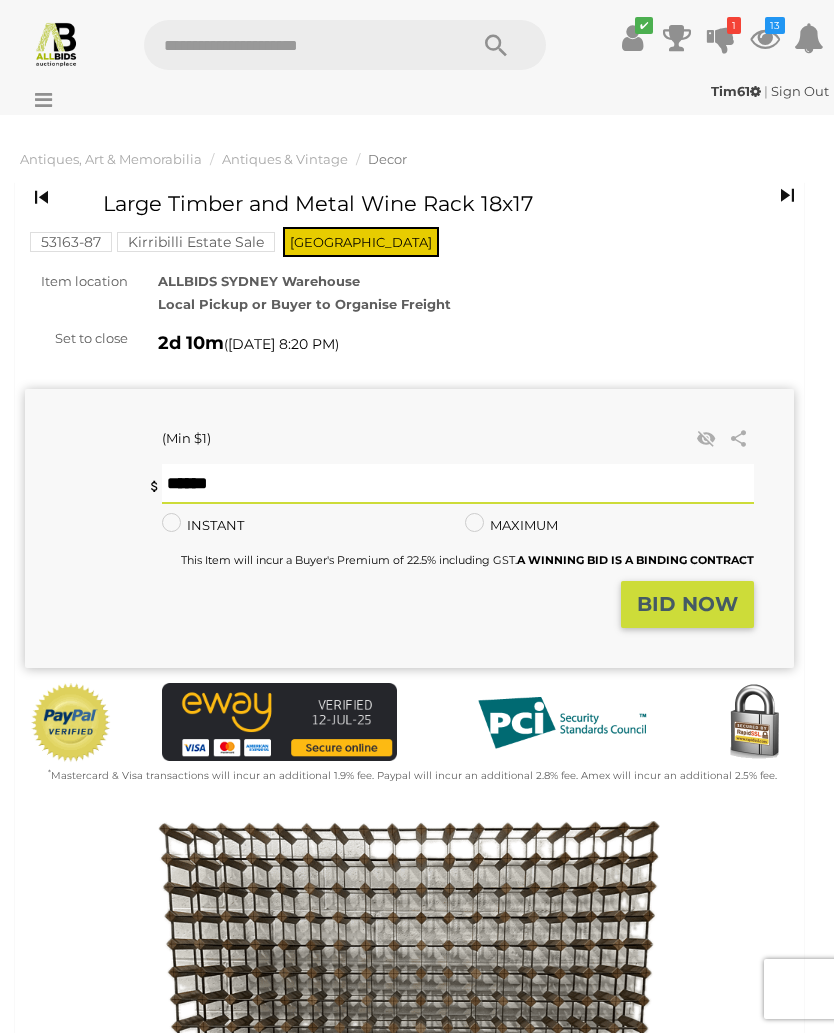 type on "**" 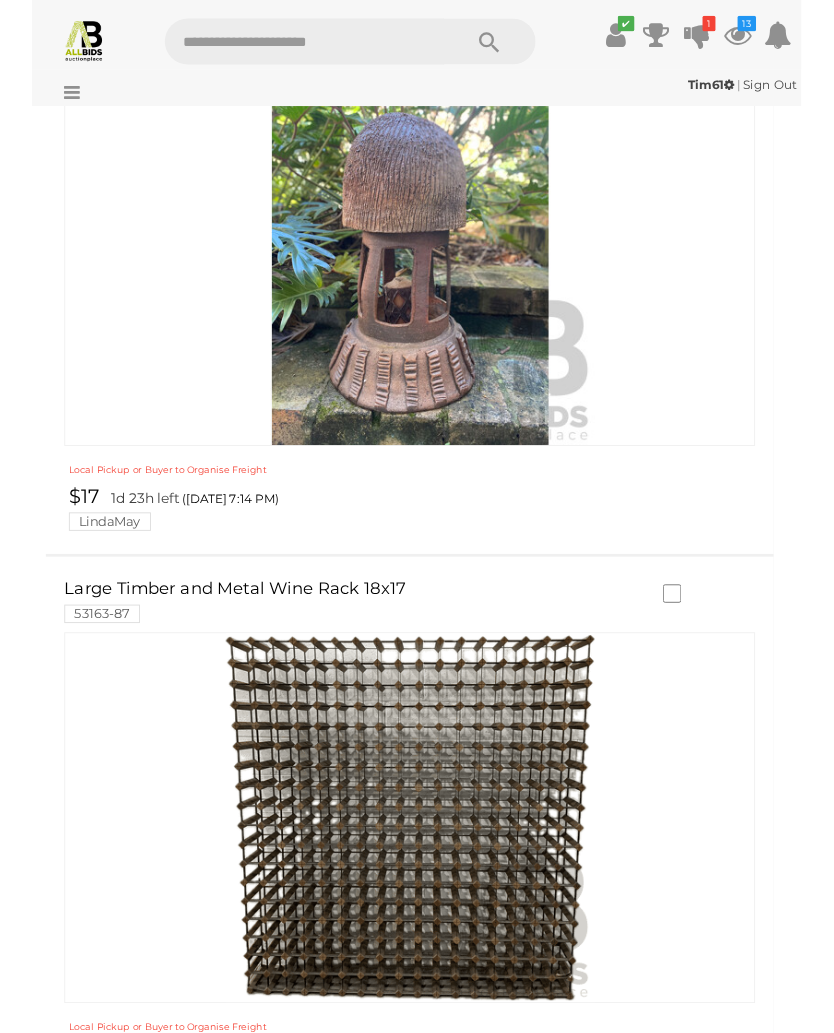 scroll, scrollTop: 2378, scrollLeft: 0, axis: vertical 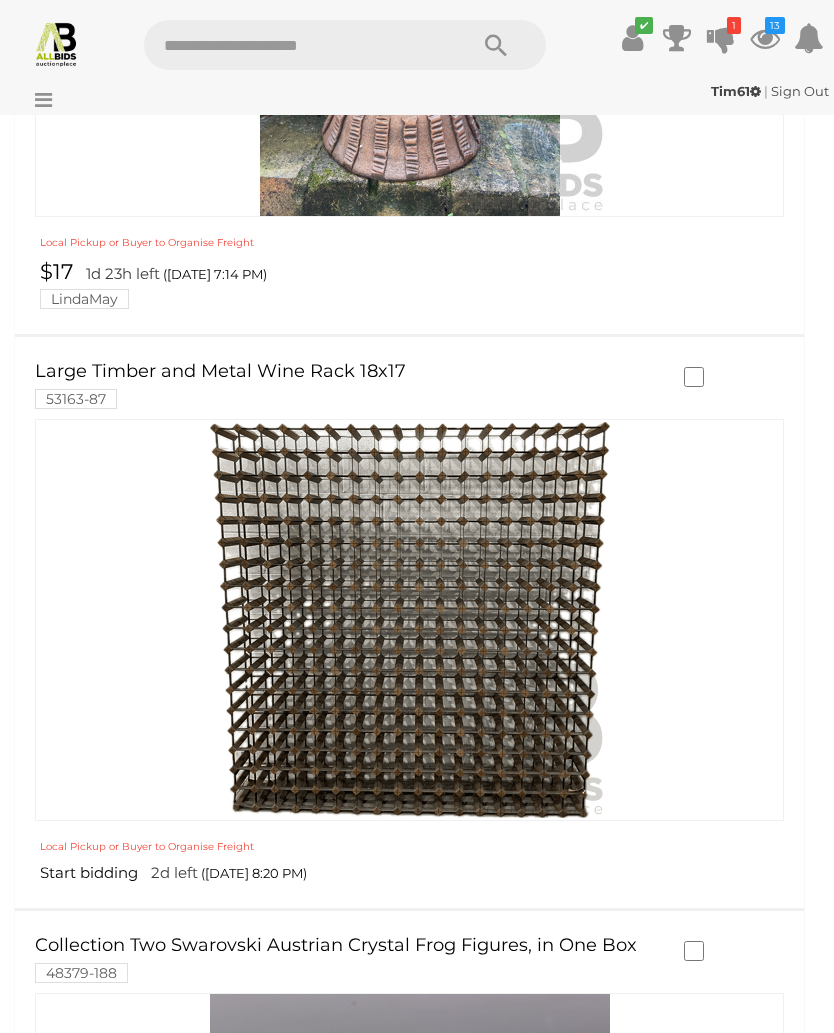 click at bounding box center (410, 620) 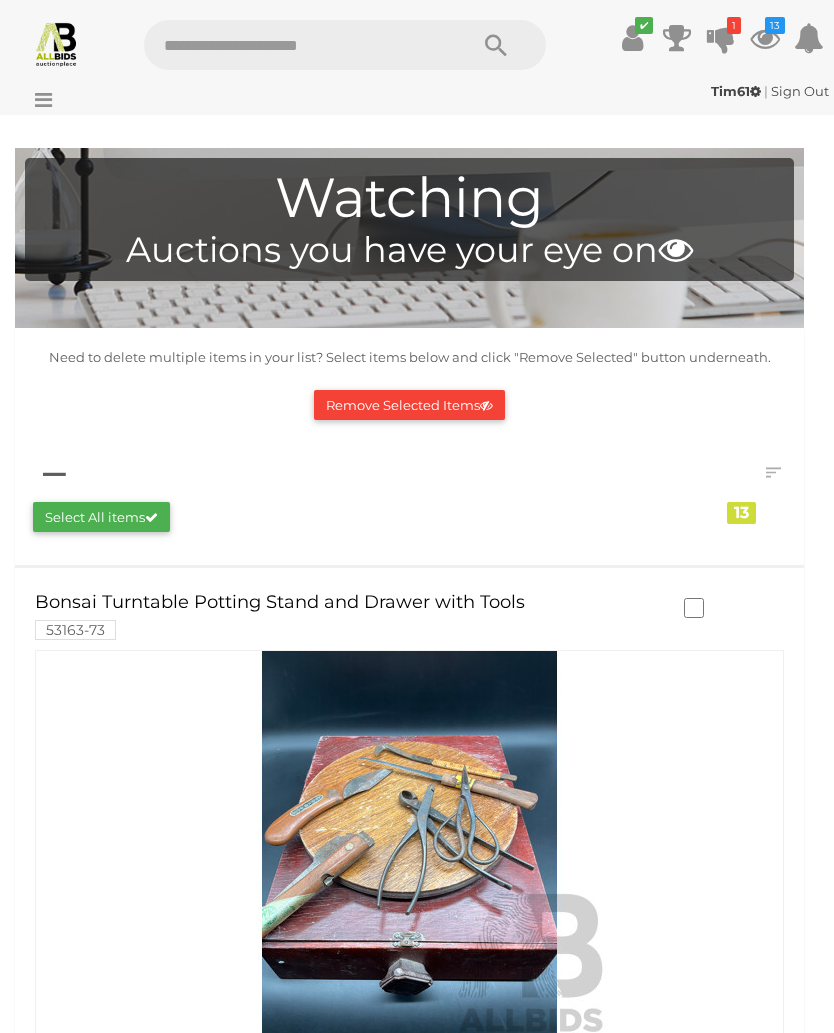scroll, scrollTop: 2667, scrollLeft: 0, axis: vertical 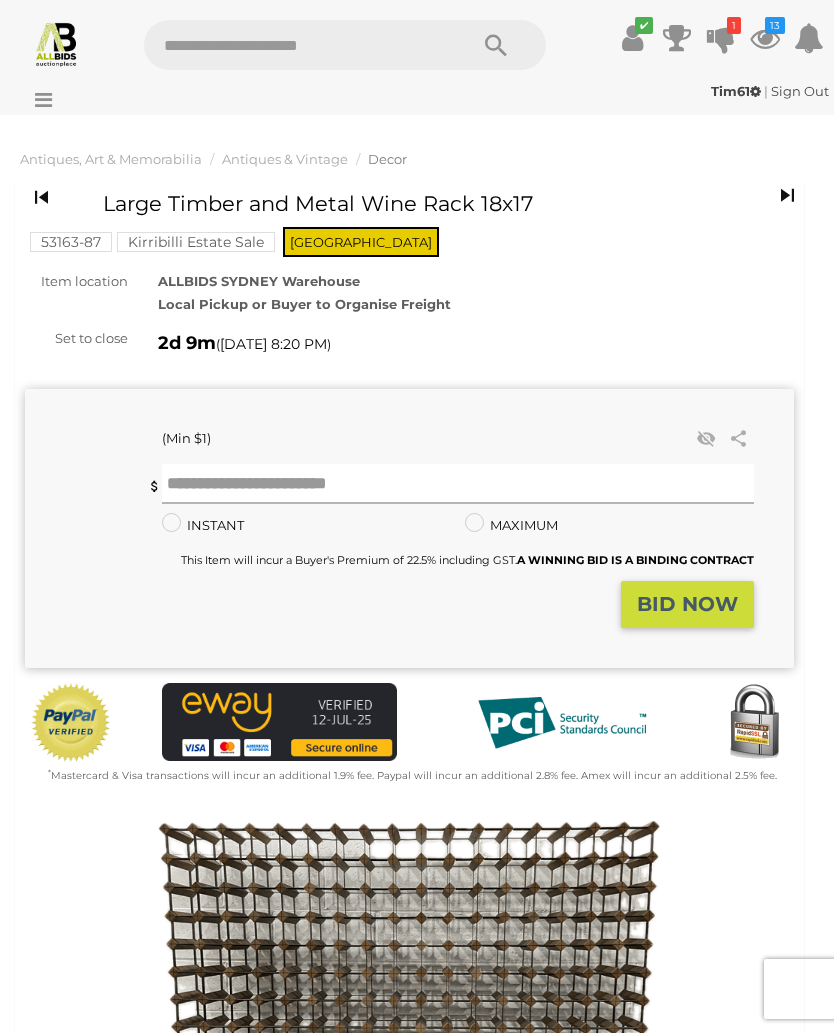 click at bounding box center [458, 484] 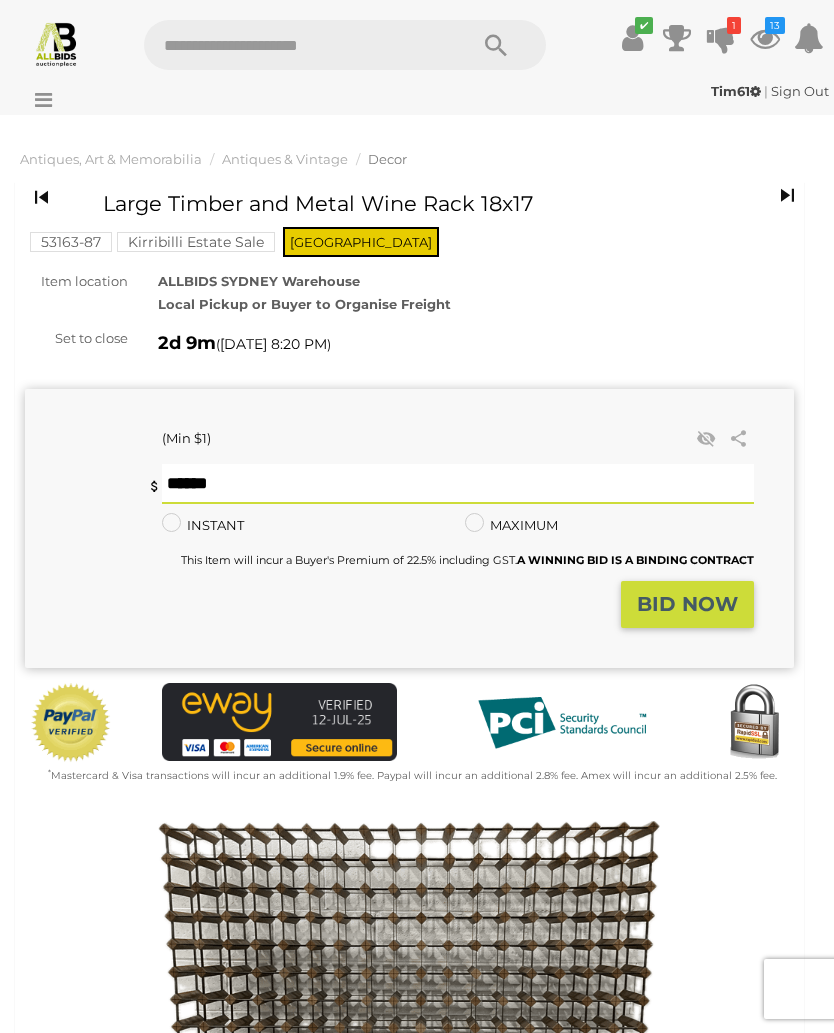 type on "**" 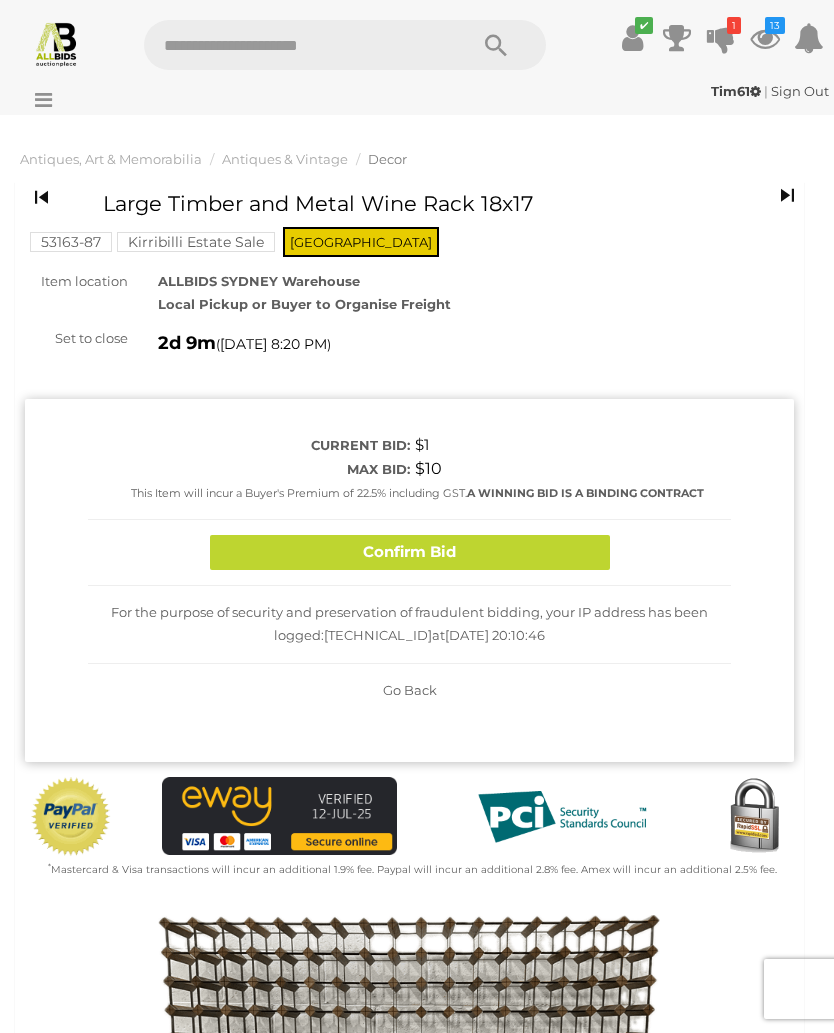 click on "Confirm Bid" at bounding box center (410, 552) 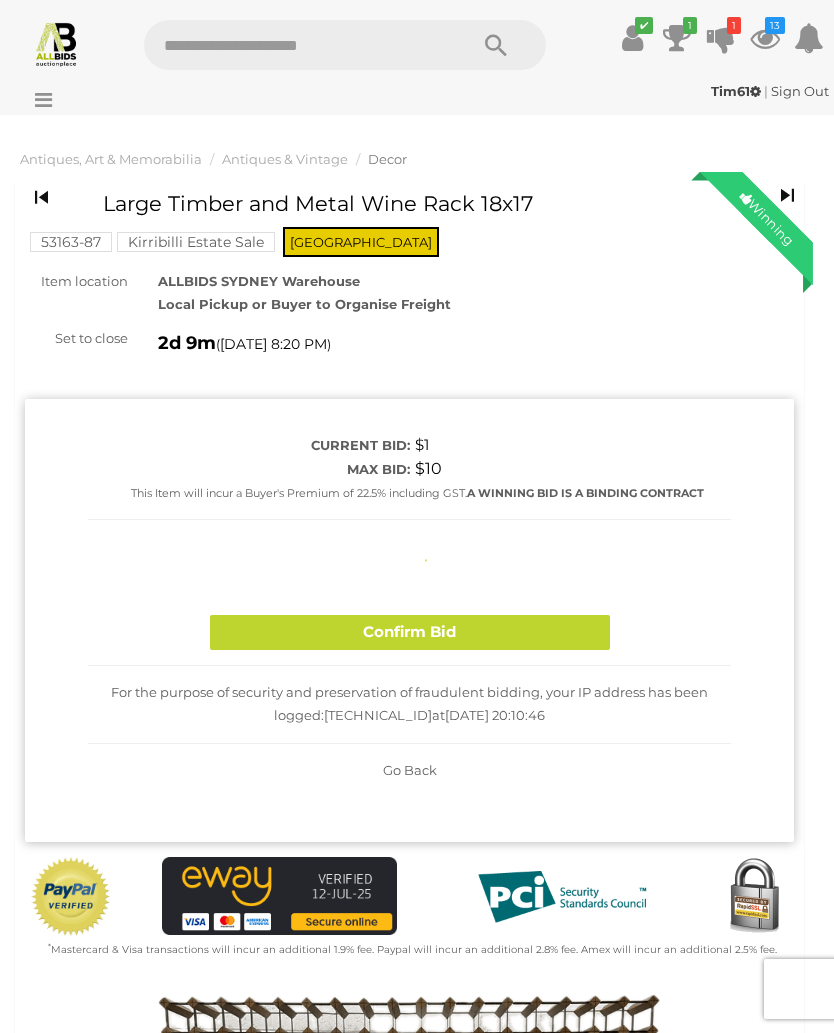 type 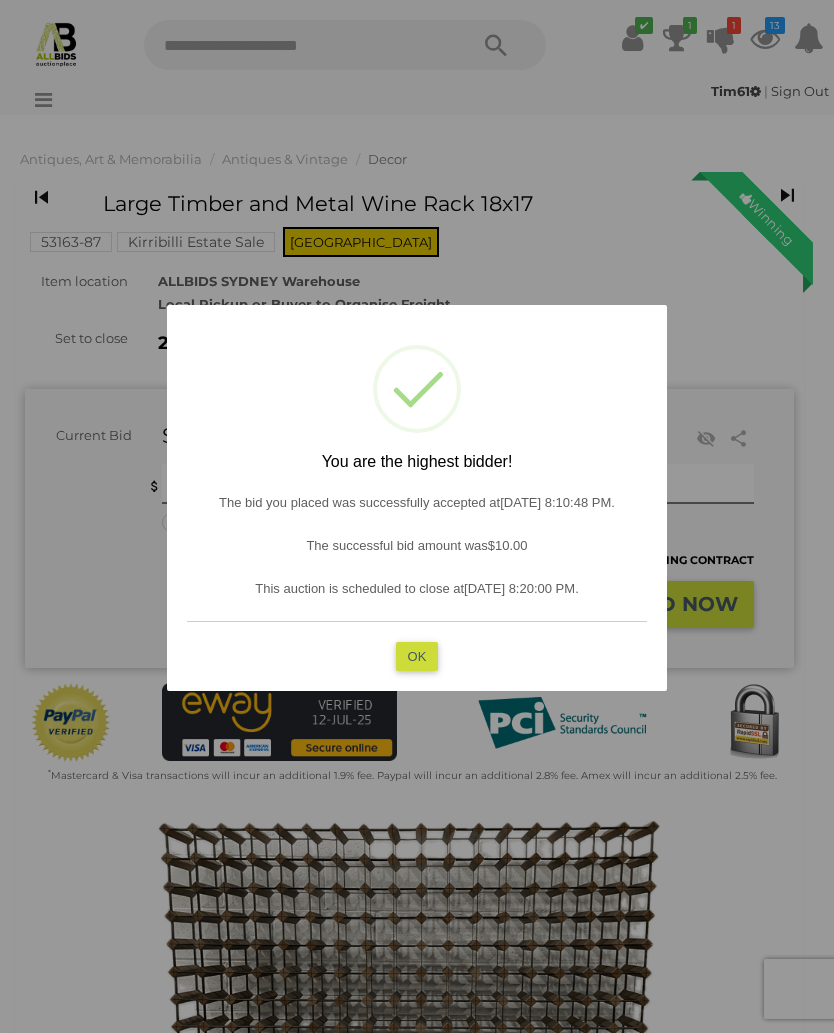 click on "OK" at bounding box center [417, 655] 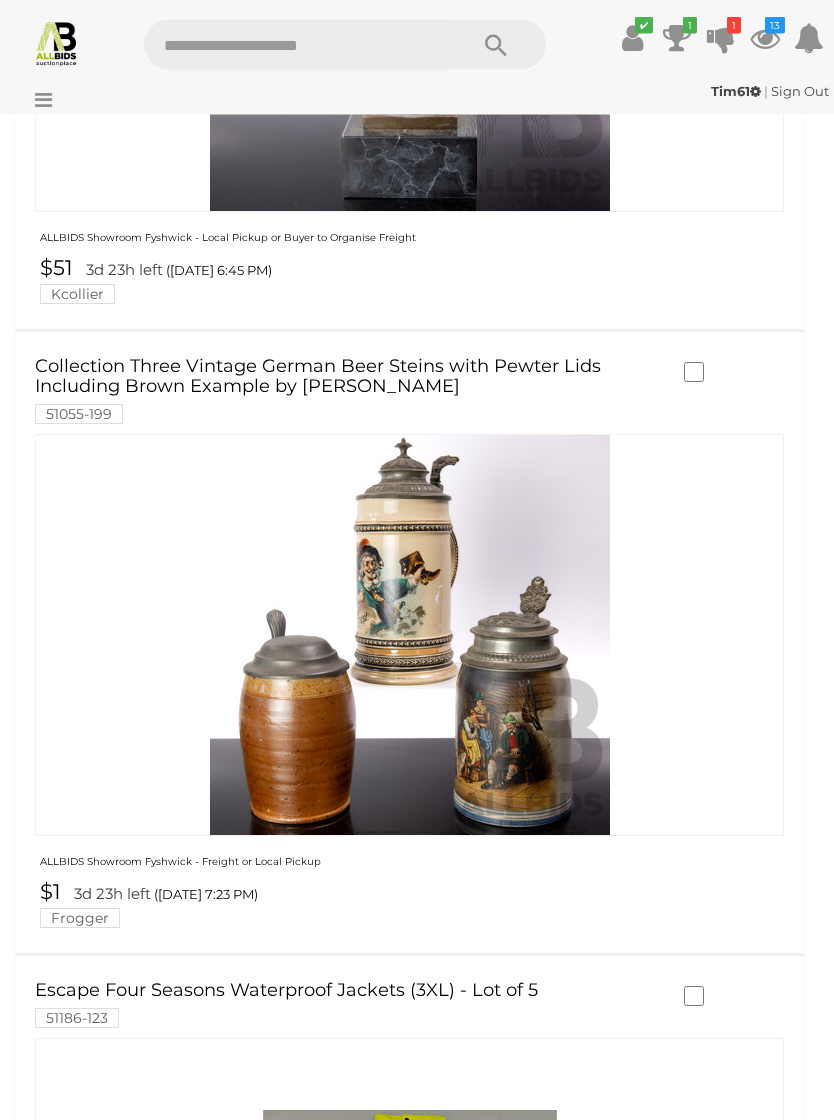 scroll, scrollTop: 4503, scrollLeft: 0, axis: vertical 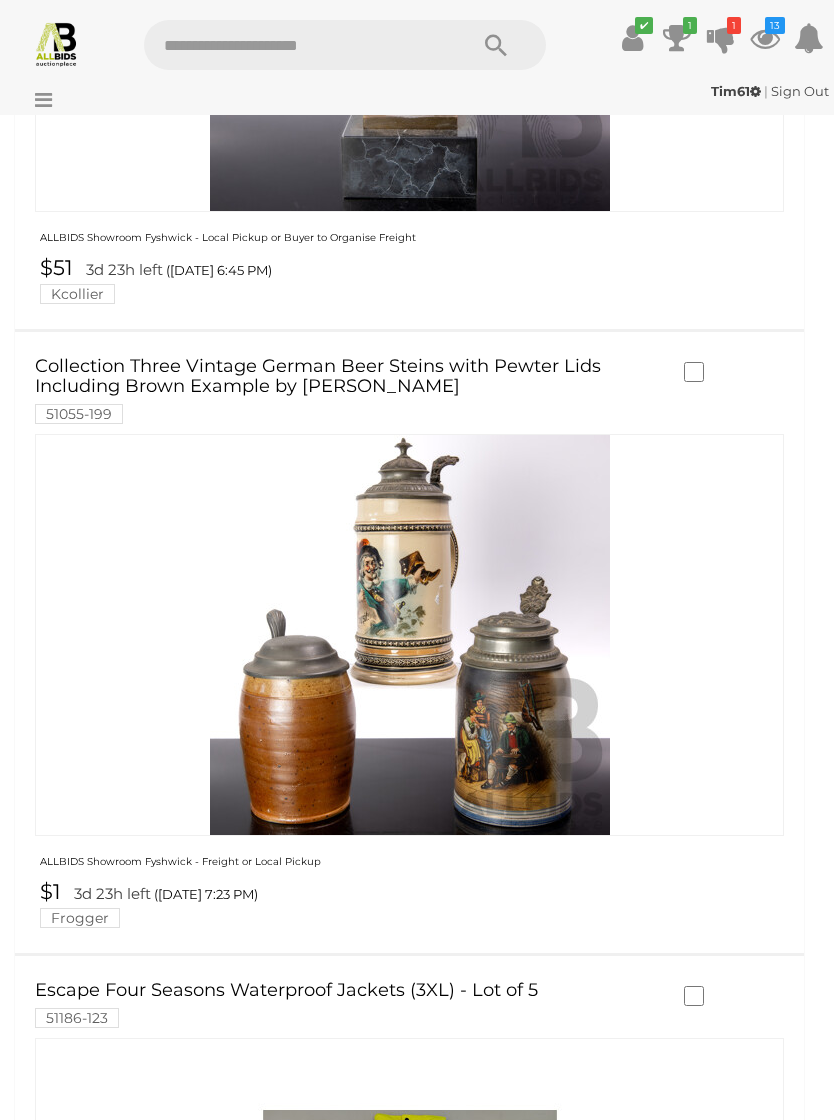 click on "$1
3d 23h left
(Wednesday 7:23 PM)
Frogger" at bounding box center [412, 904] 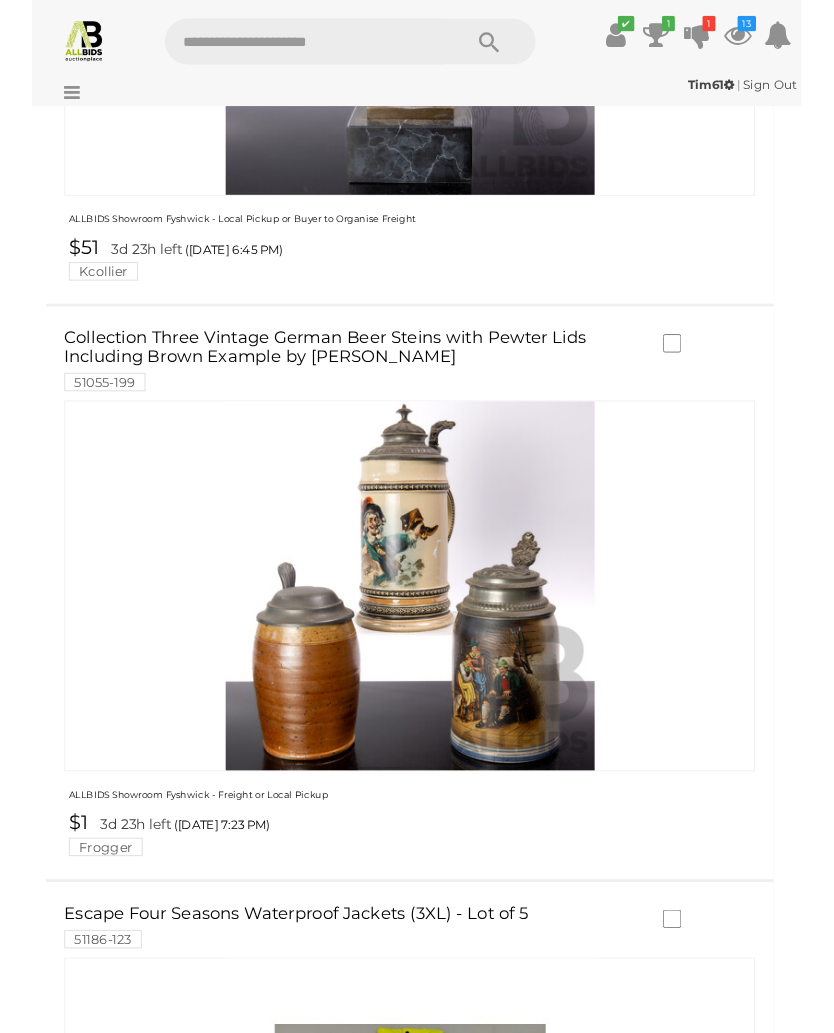 scroll, scrollTop: 4590, scrollLeft: 0, axis: vertical 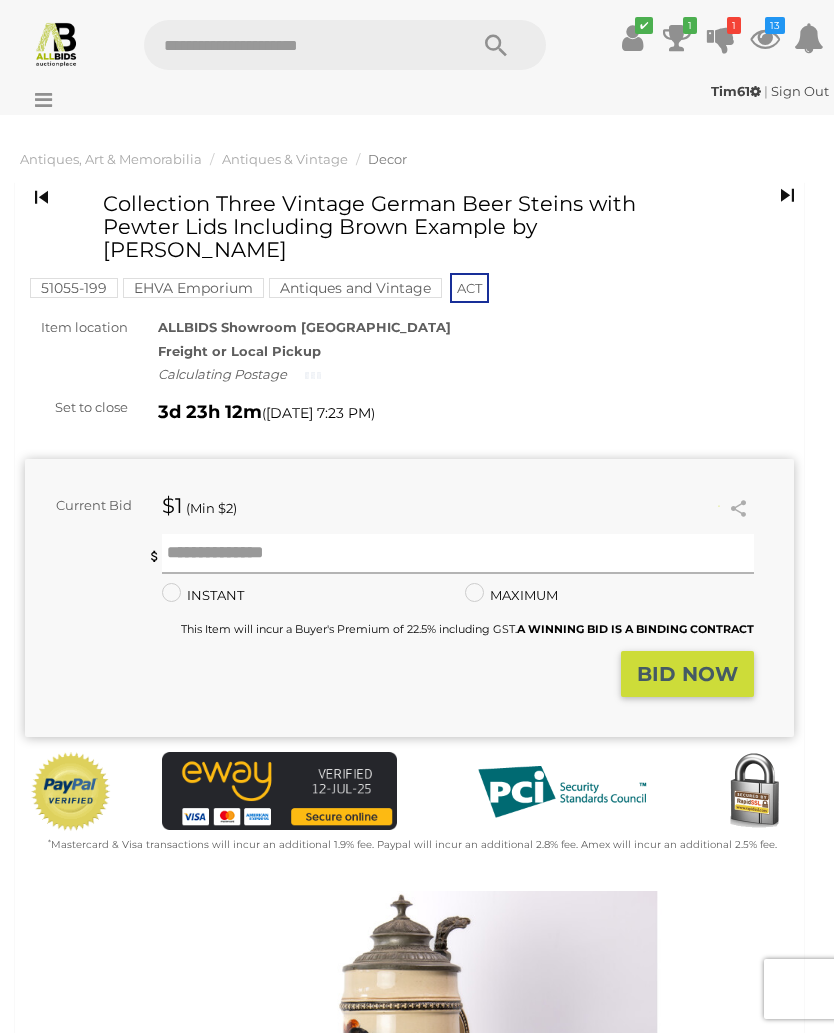 click at bounding box center [458, 554] 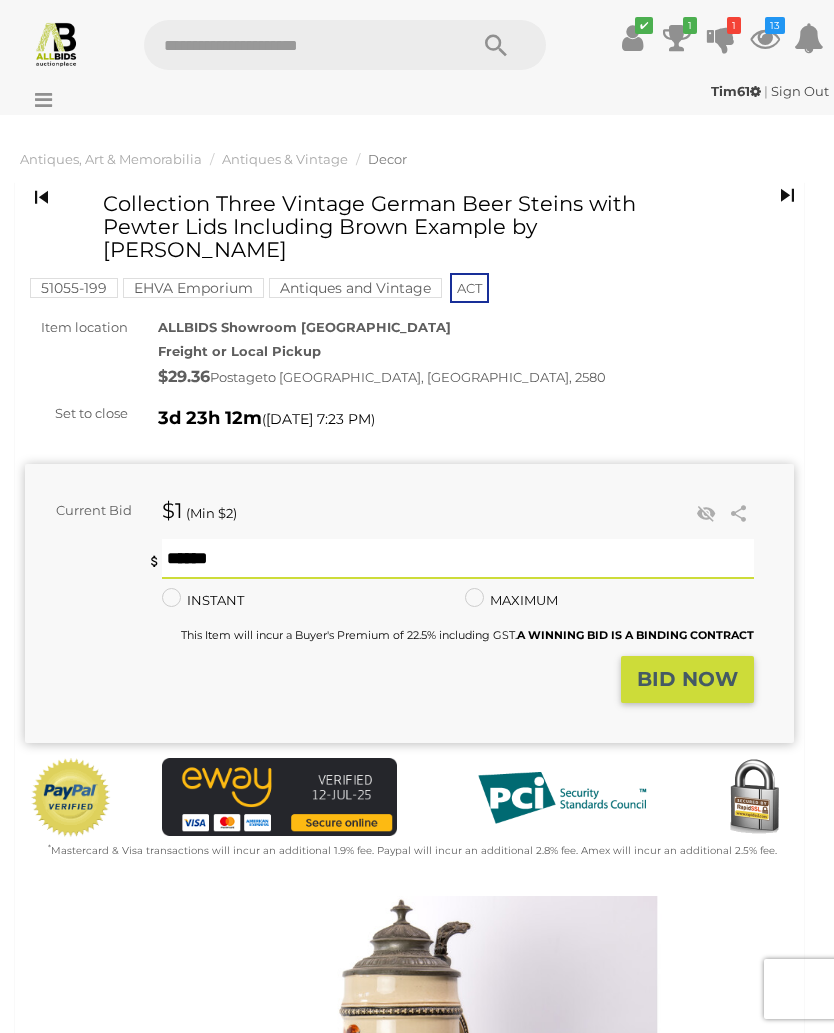 type on "**" 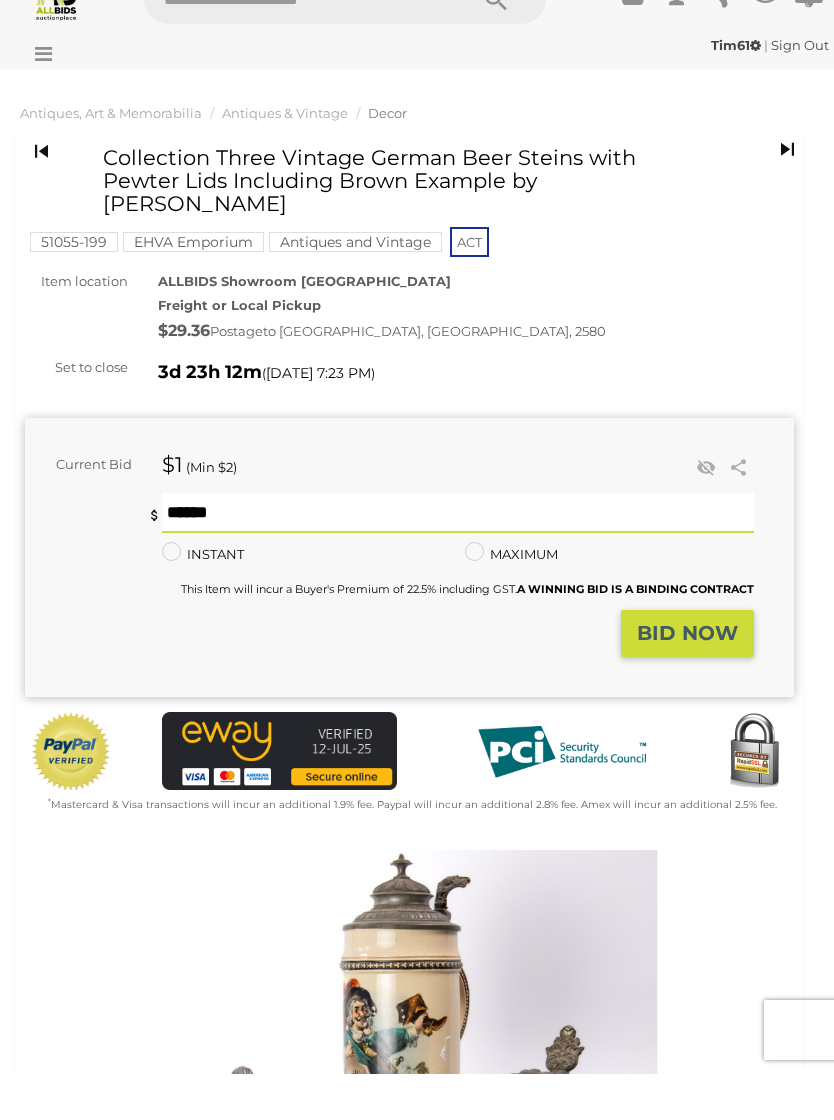 click on "BID NOW" at bounding box center [687, 679] 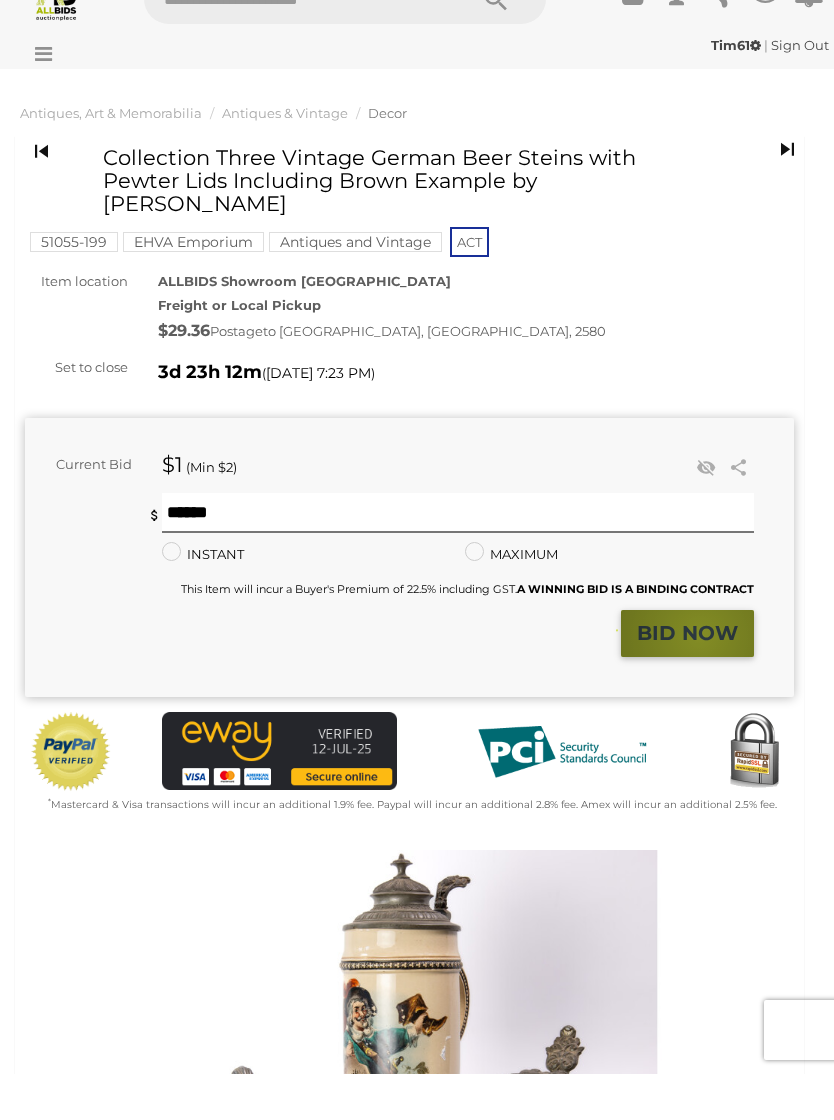 scroll, scrollTop: 46, scrollLeft: 0, axis: vertical 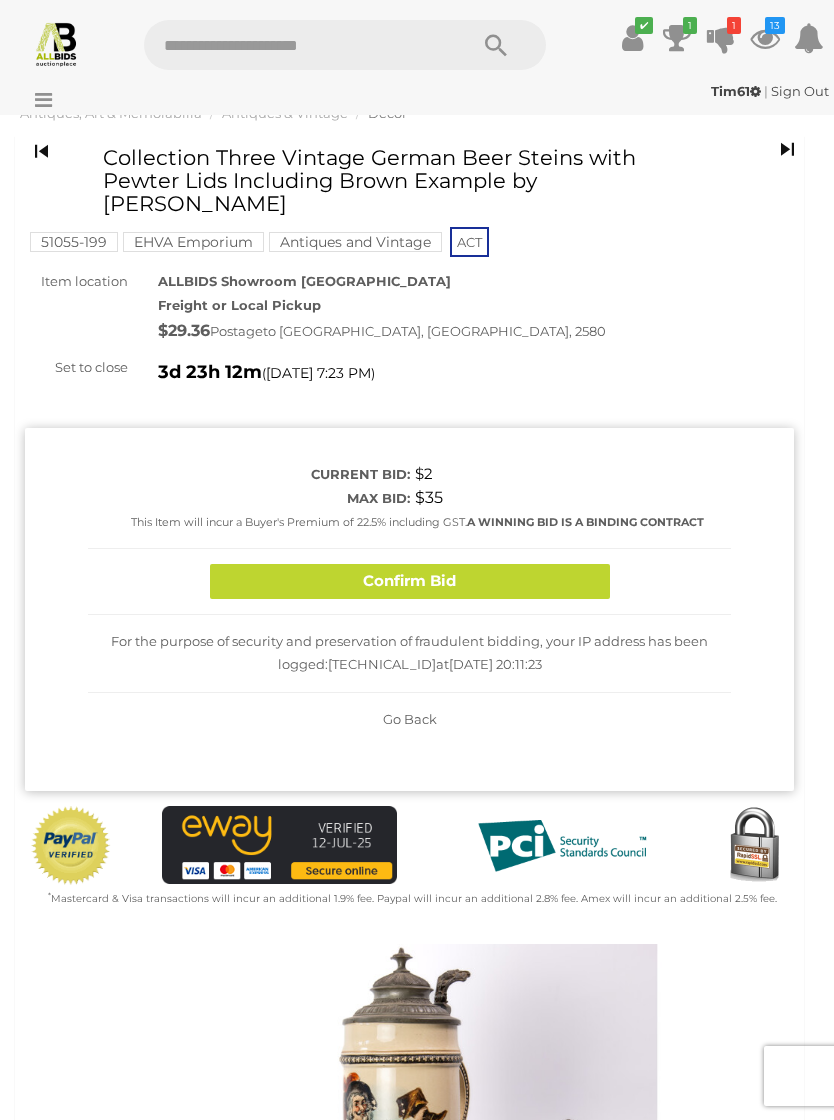 click on "Confirm Bid" at bounding box center [410, 581] 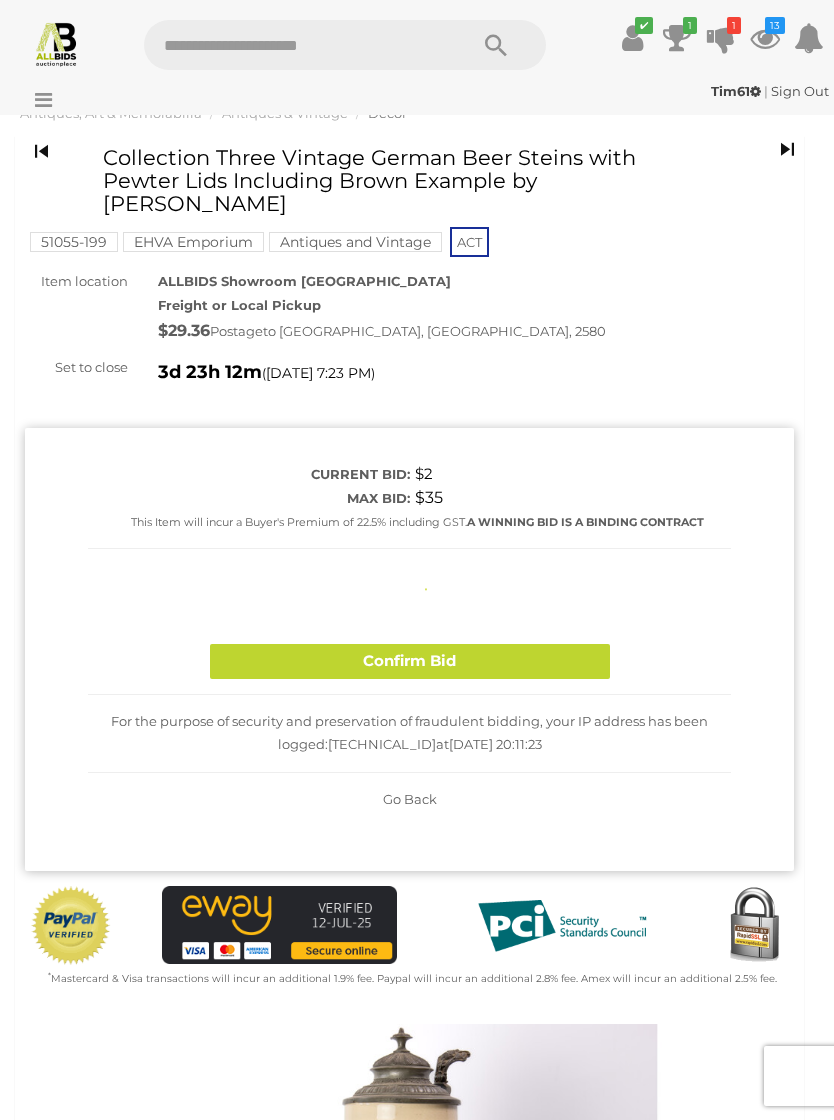 type 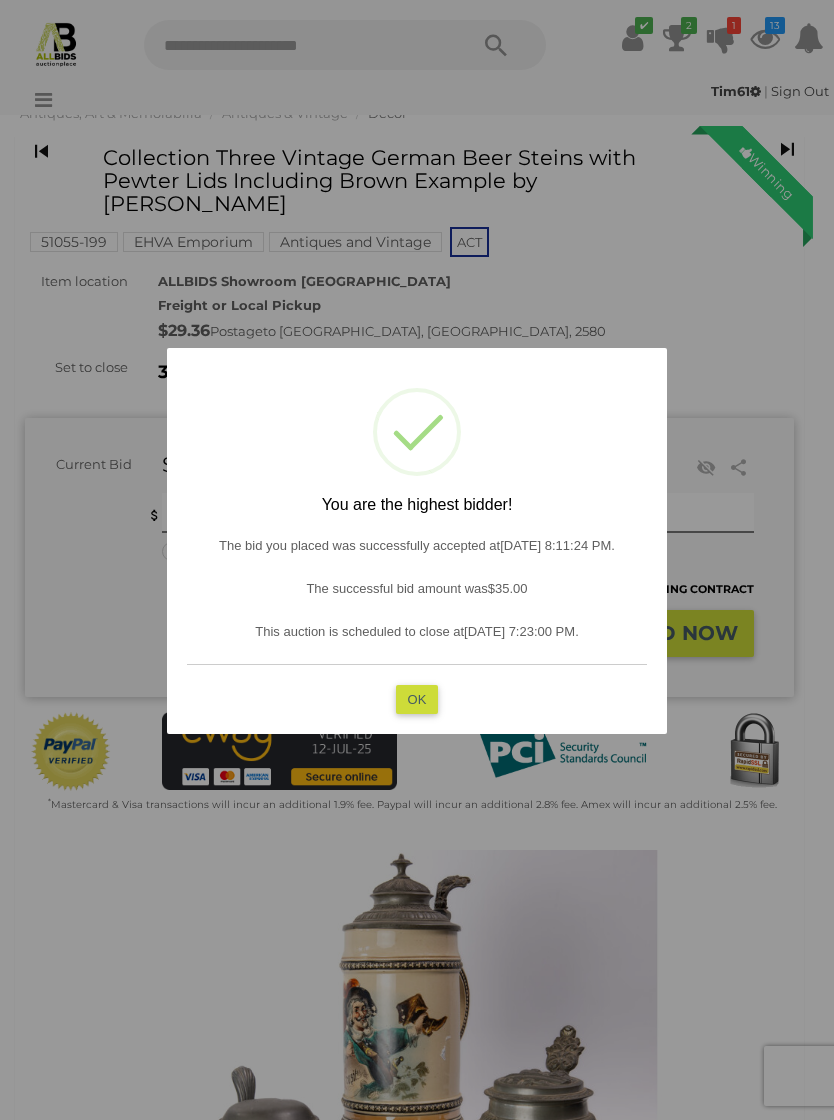 click on "OK" at bounding box center (417, 699) 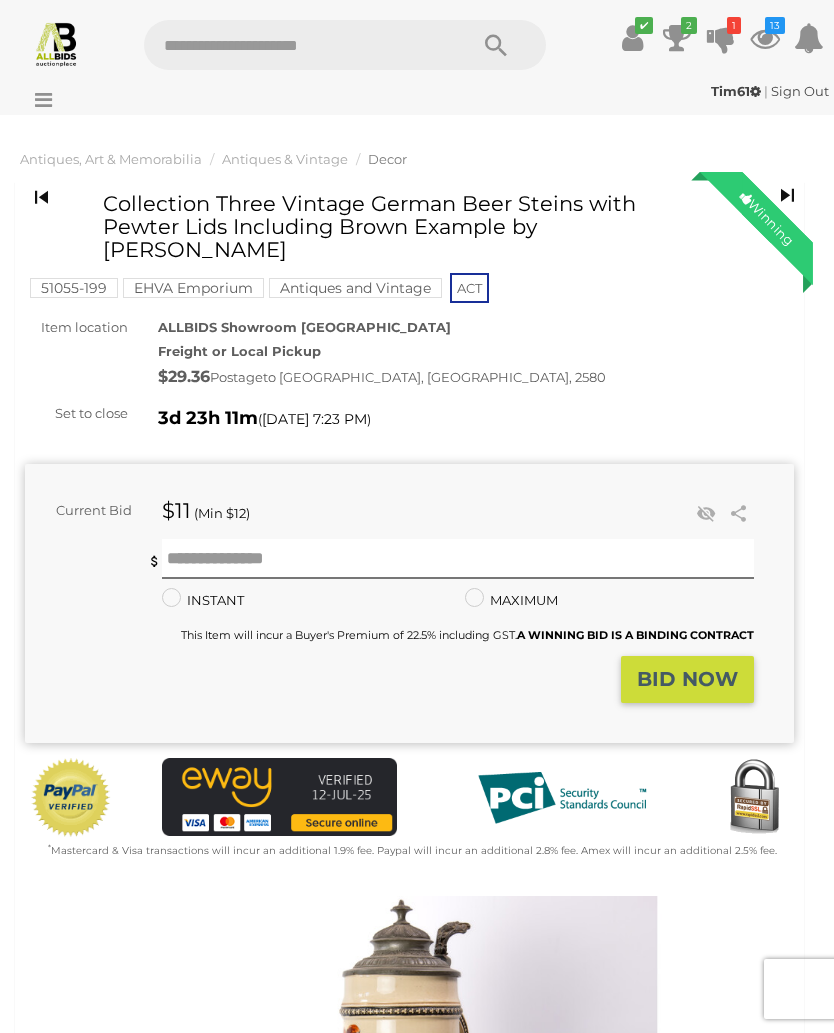 scroll, scrollTop: 35, scrollLeft: 0, axis: vertical 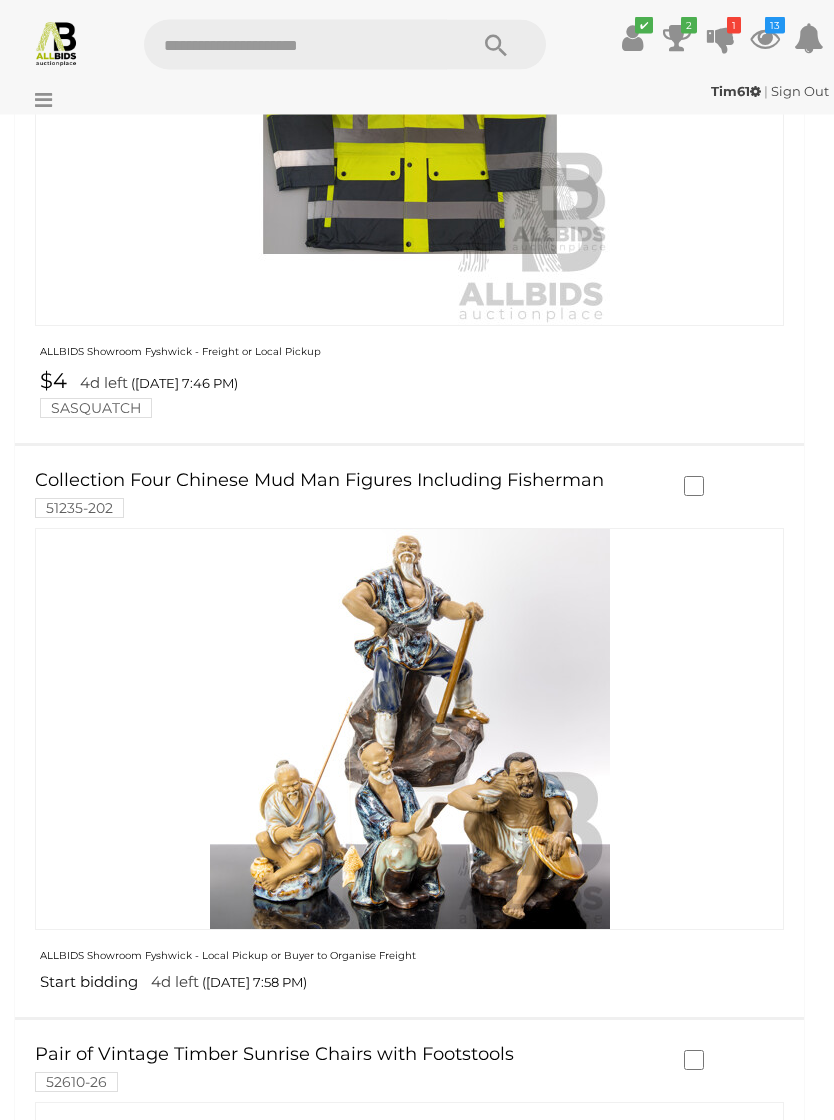 click at bounding box center [410, 730] 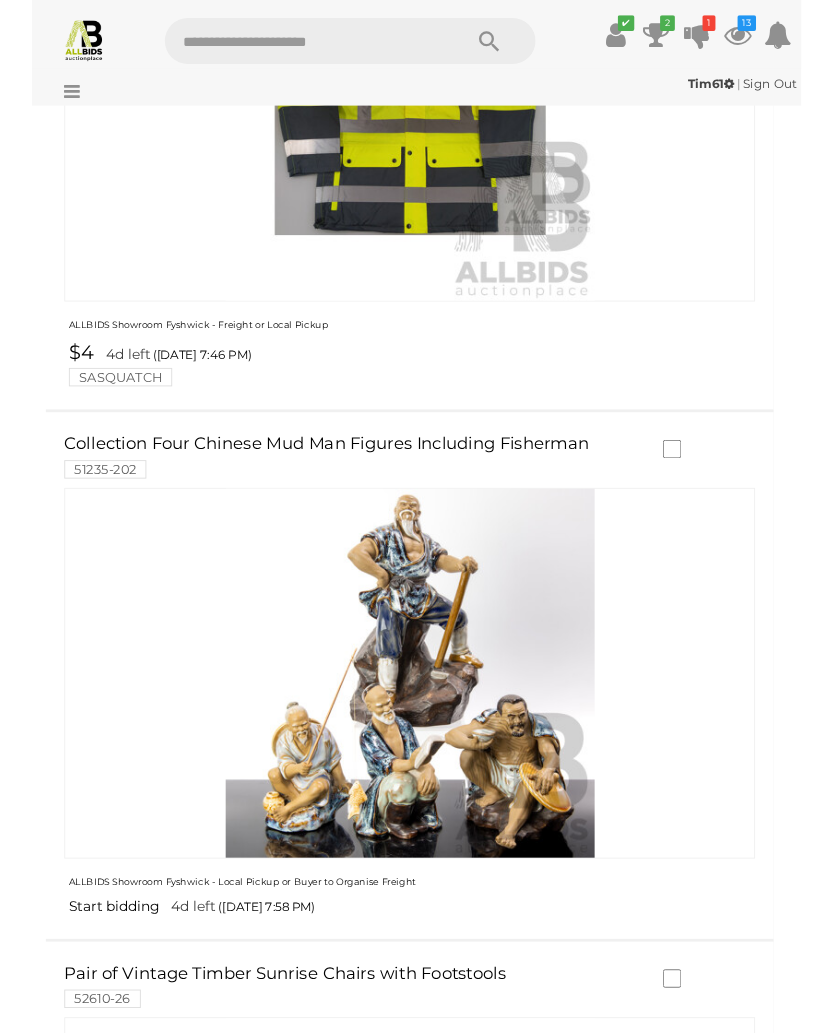 scroll, scrollTop: 6912, scrollLeft: 0, axis: vertical 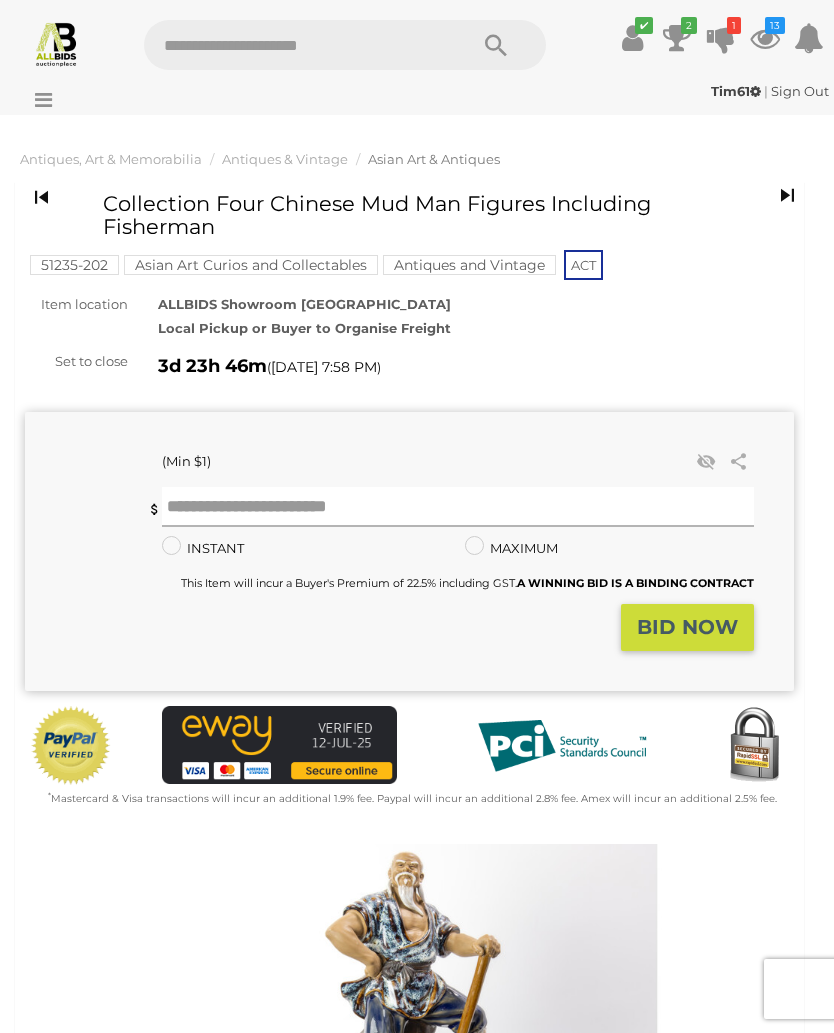 click at bounding box center [458, 507] 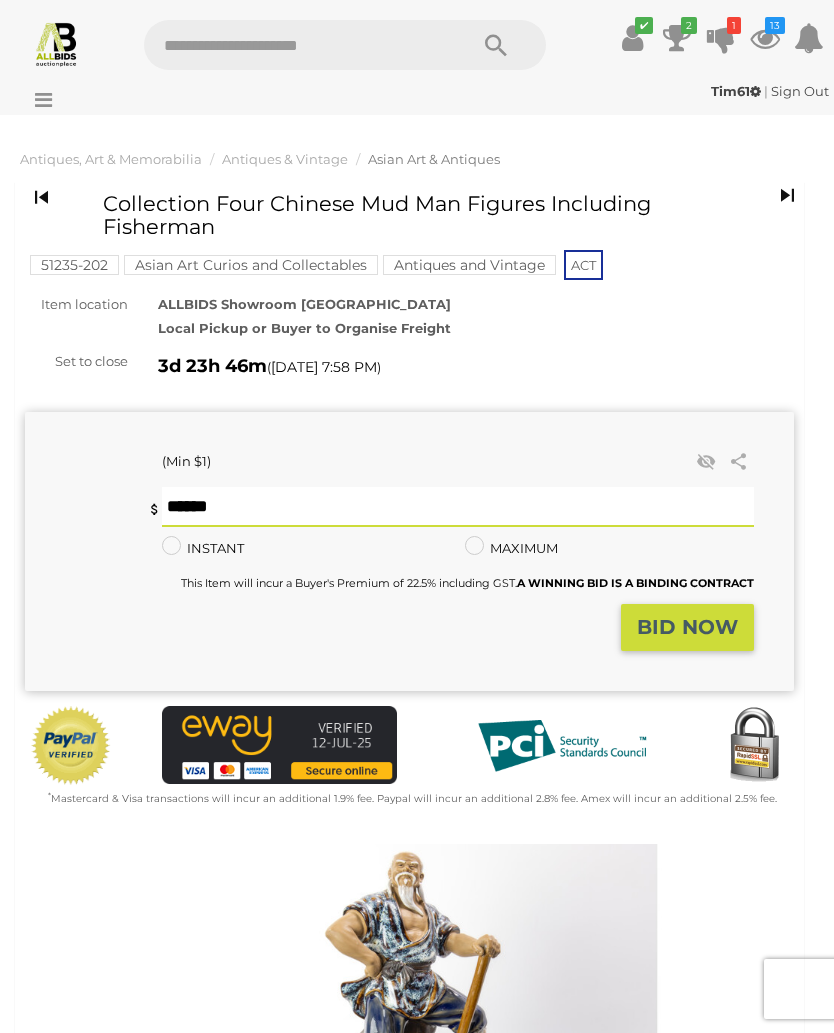 type on "**" 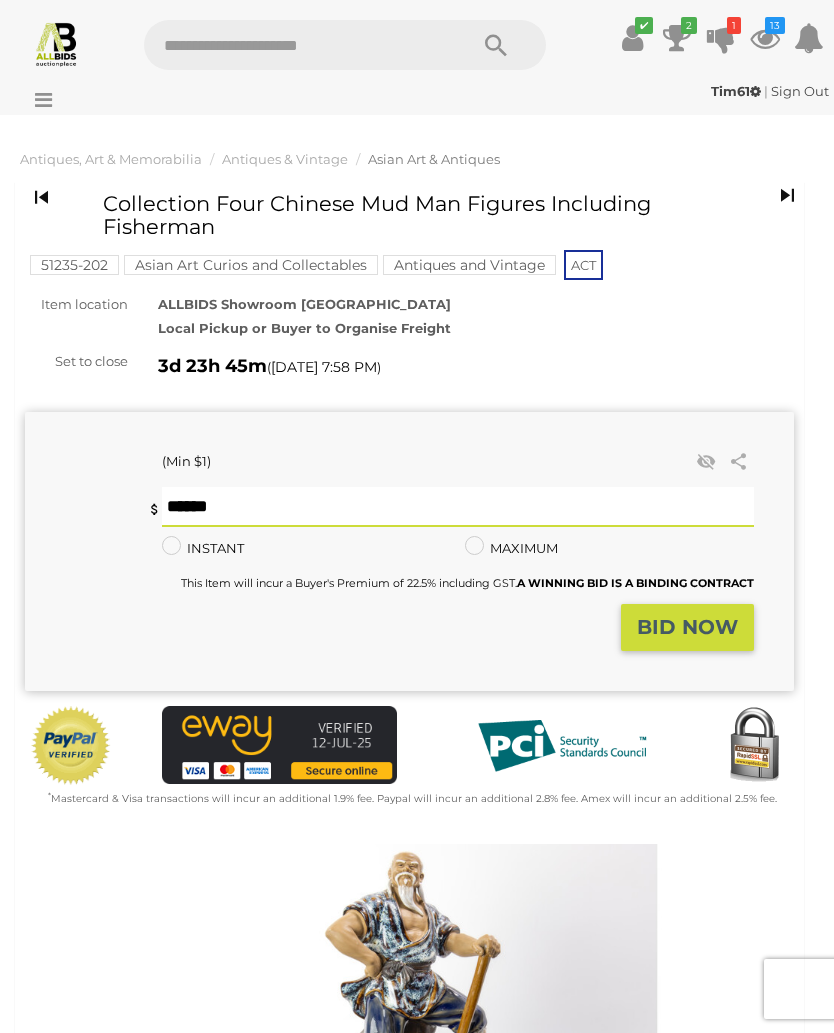 click on "BID NOW" at bounding box center (687, 627) 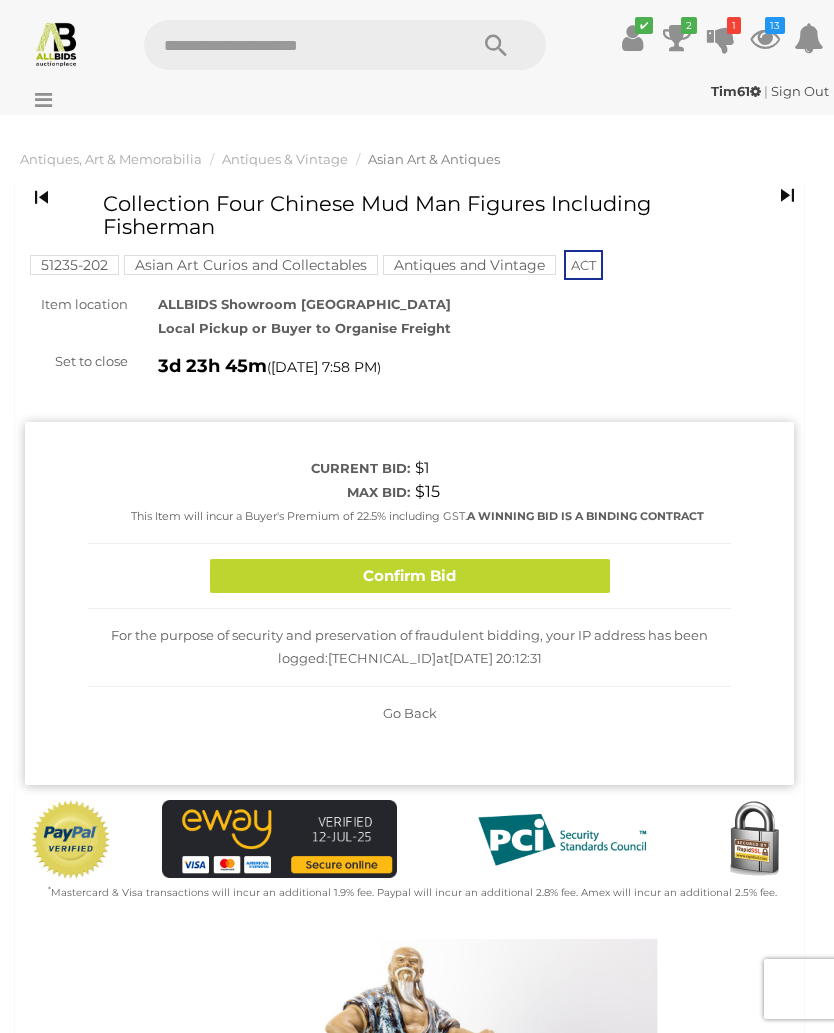 click on "Confirm Bid" at bounding box center (410, 576) 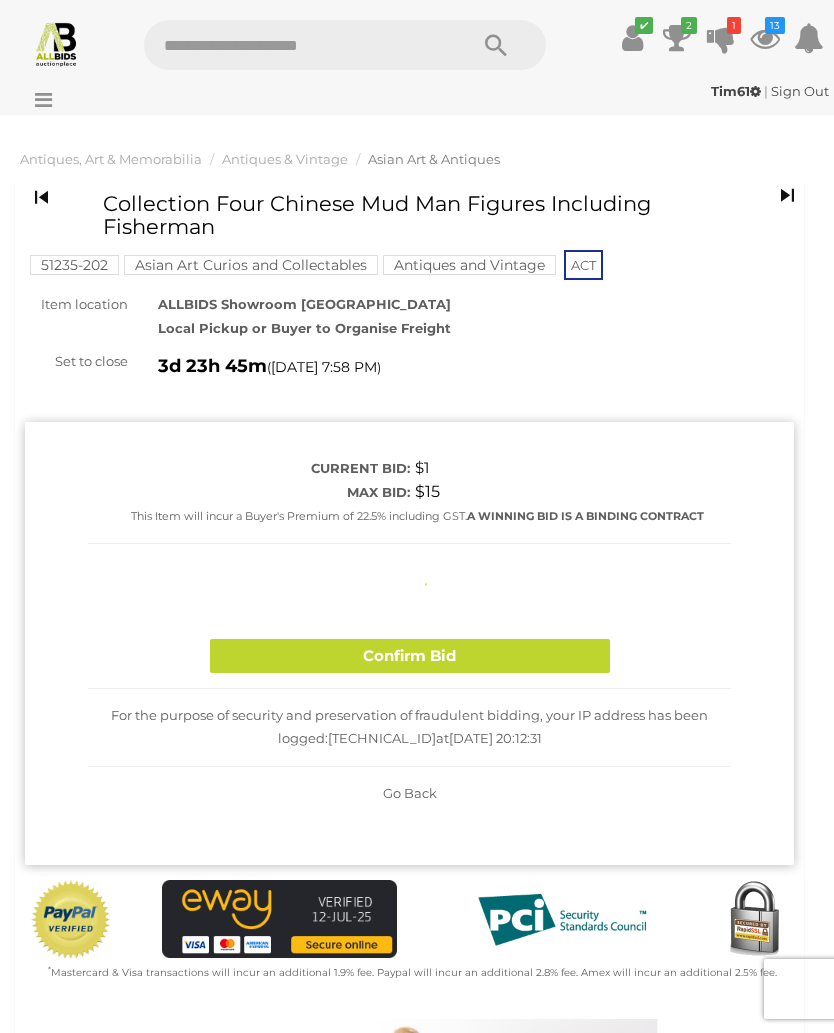 type 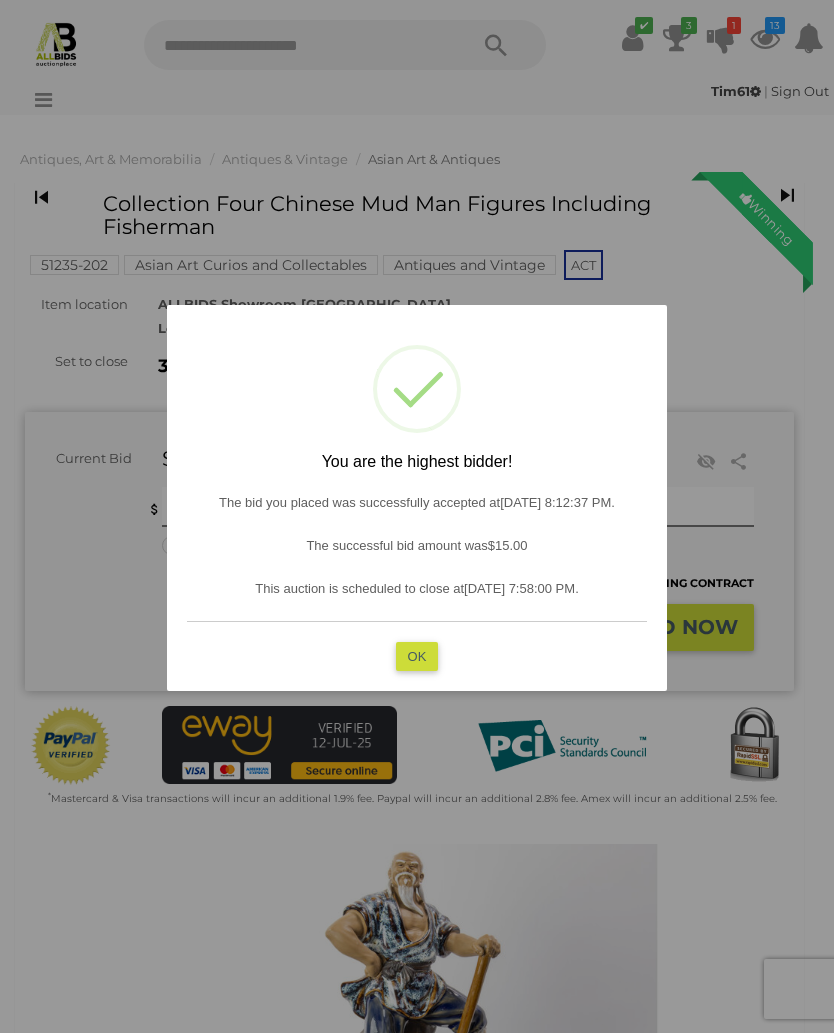 click on "OK" at bounding box center (417, 655) 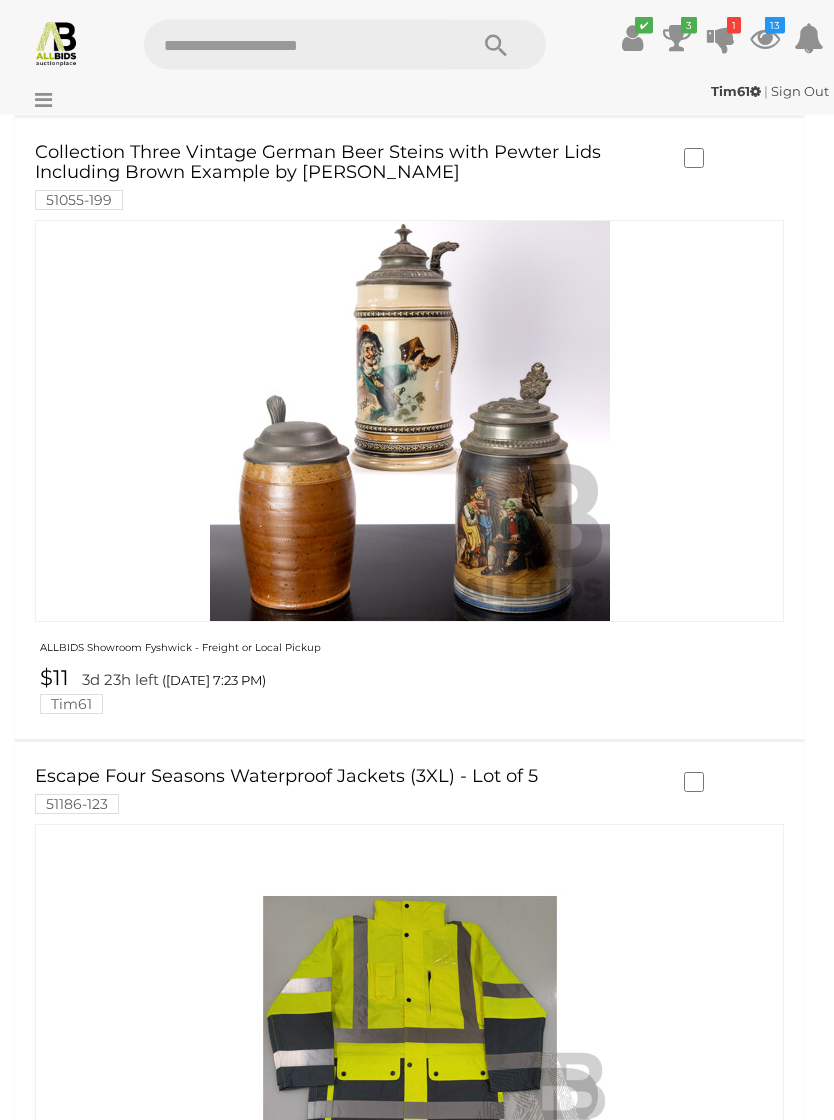scroll, scrollTop: 4717, scrollLeft: 0, axis: vertical 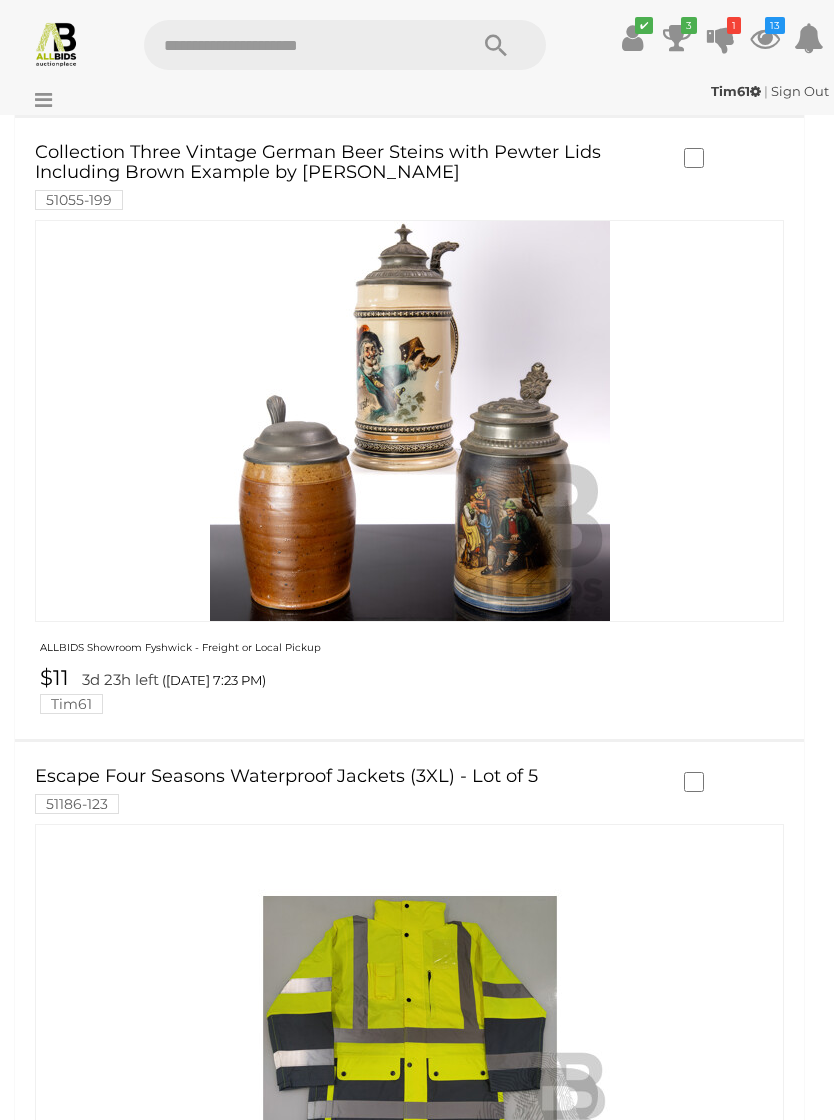 click at bounding box center (410, 421) 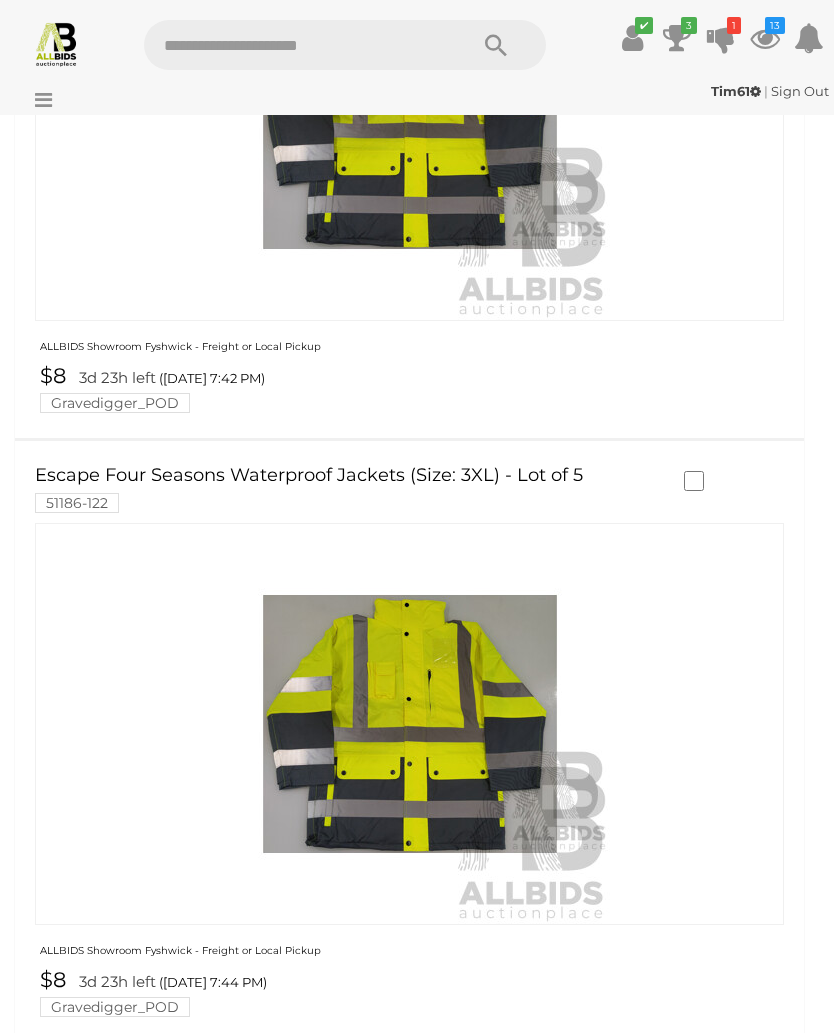 scroll, scrollTop: 5621, scrollLeft: 0, axis: vertical 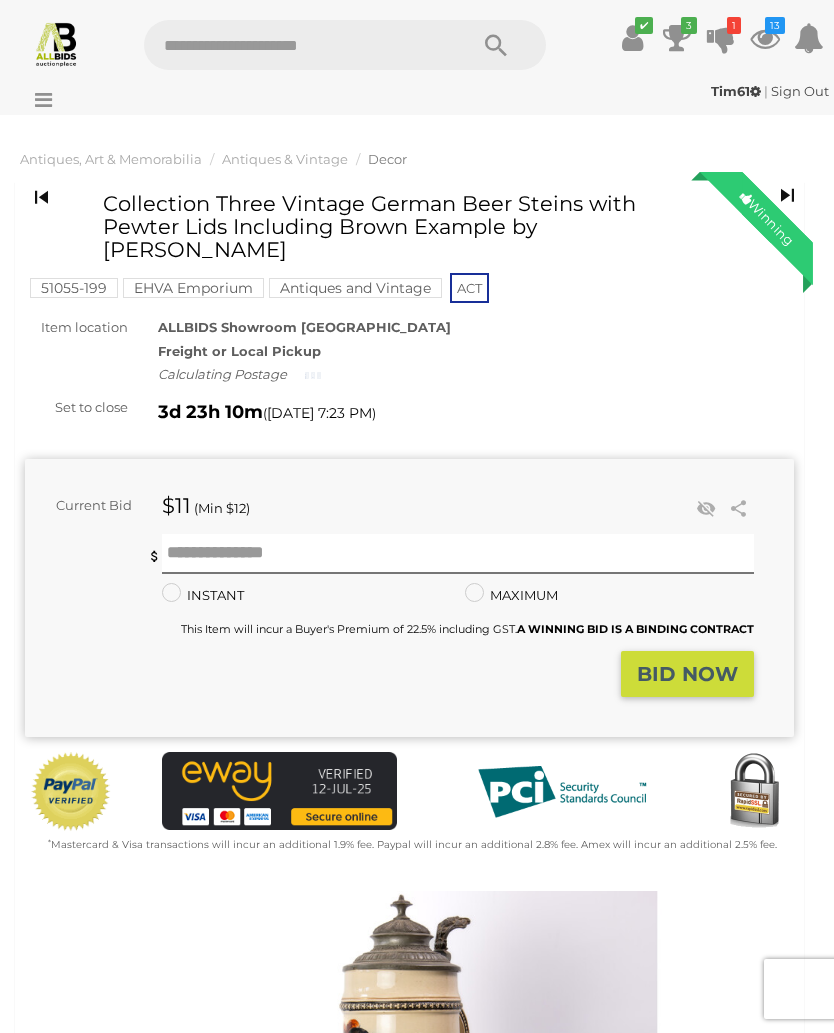 click at bounding box center (409, 1139) 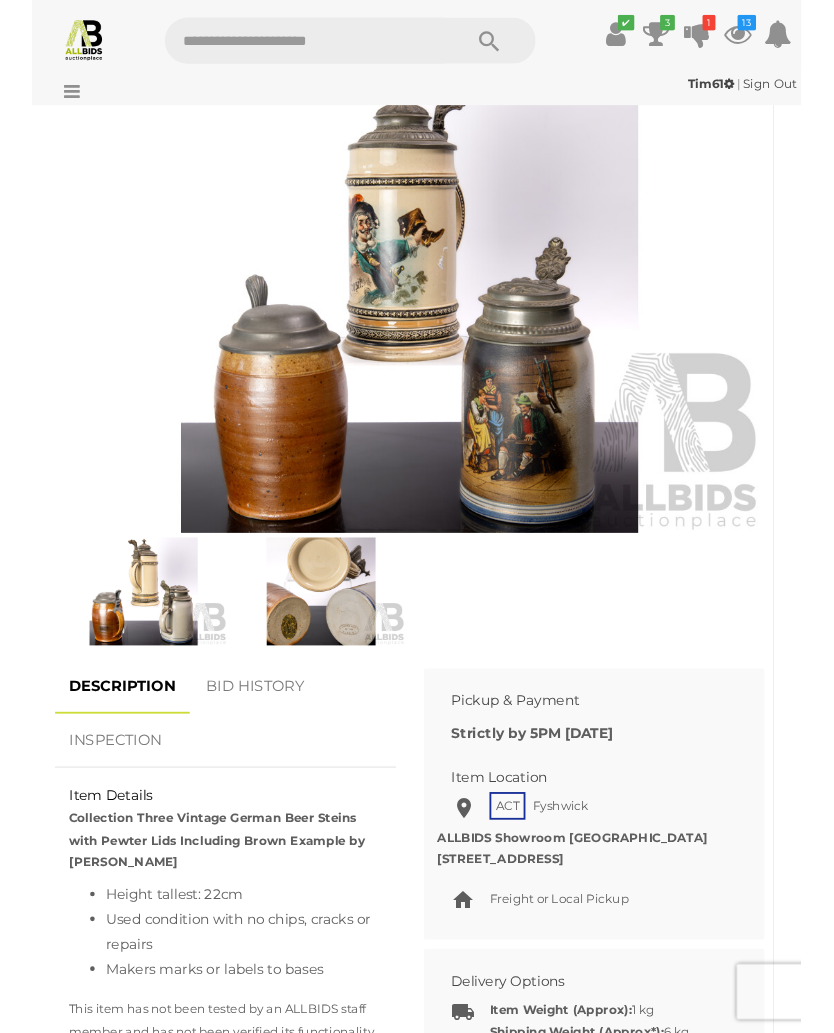 scroll, scrollTop: 901, scrollLeft: 0, axis: vertical 